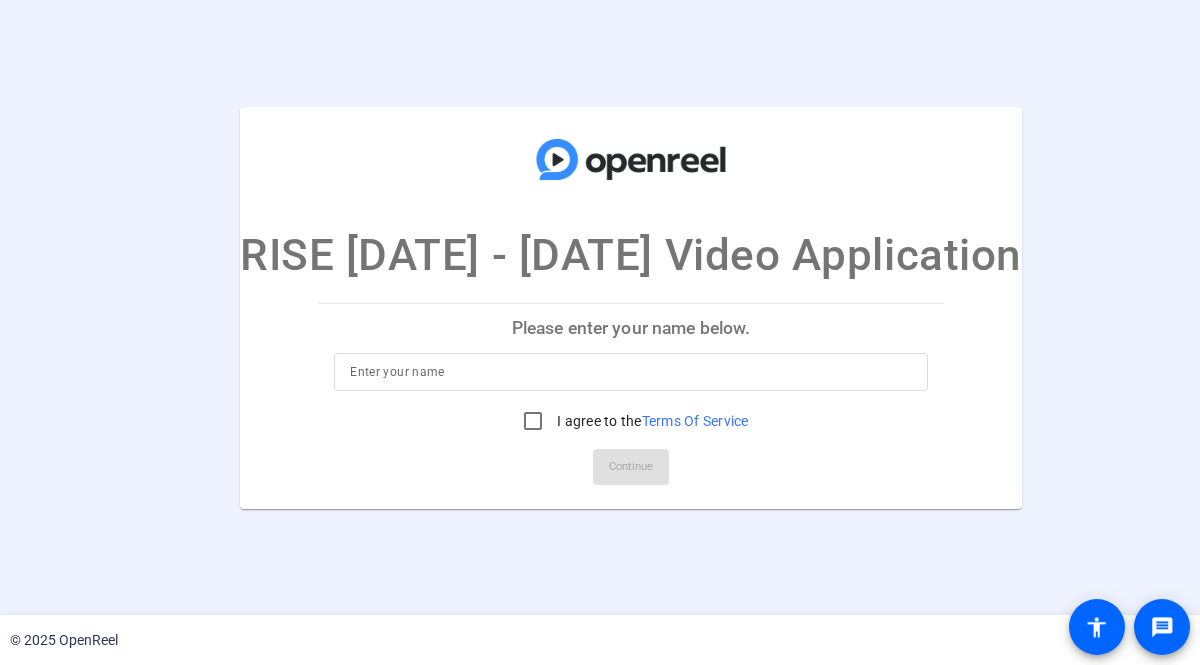 scroll, scrollTop: 0, scrollLeft: 0, axis: both 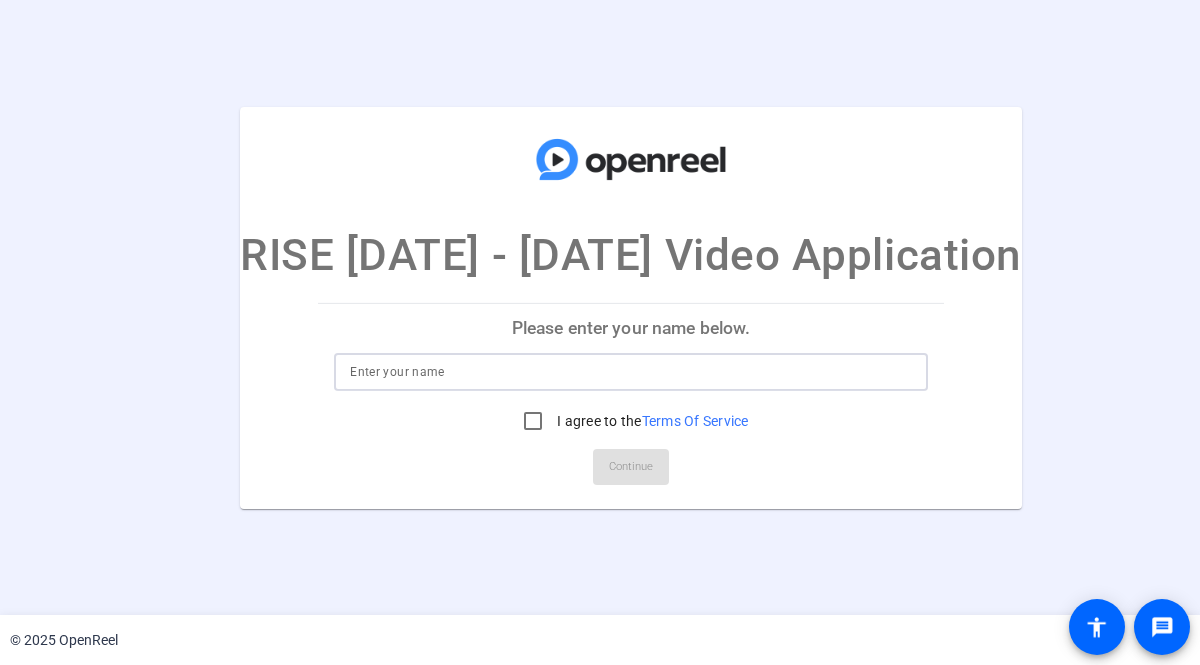 click at bounding box center (631, 372) 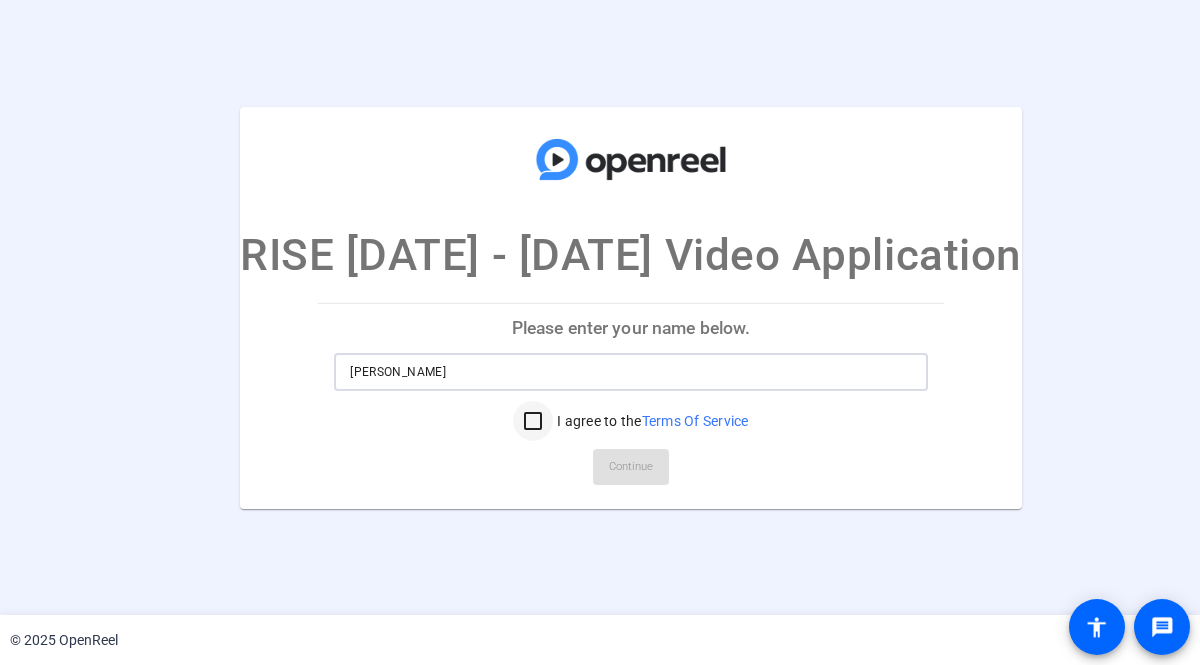 type on "[PERSON_NAME]" 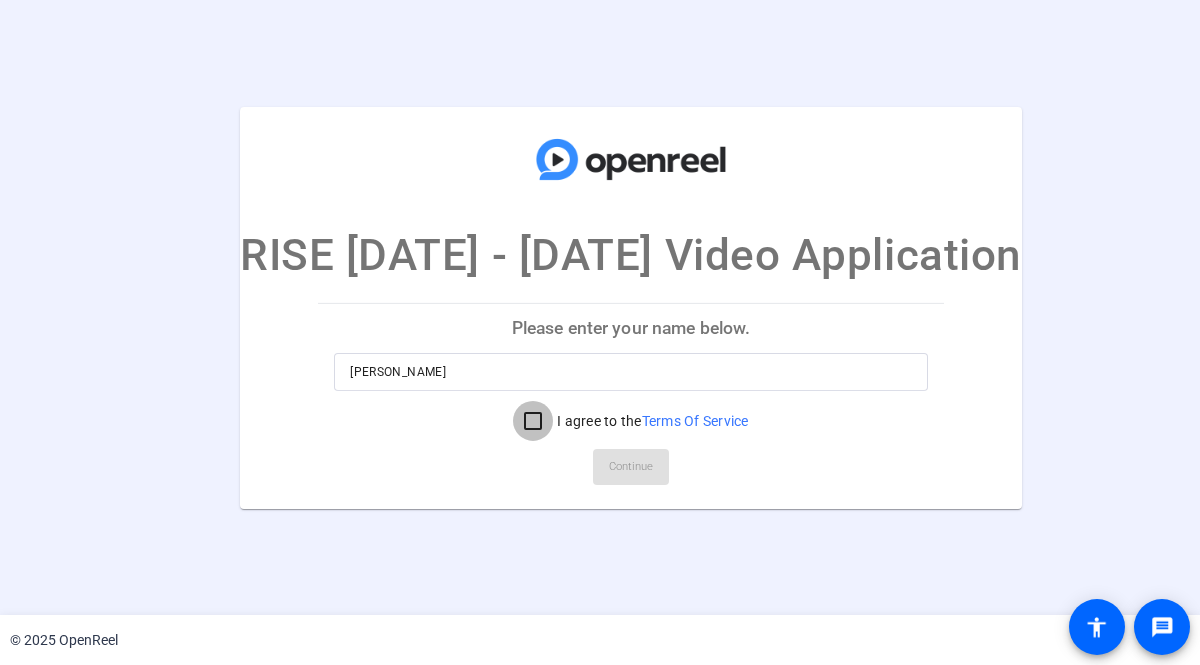 click on "I agree to the  Terms Of Service" at bounding box center (533, 421) 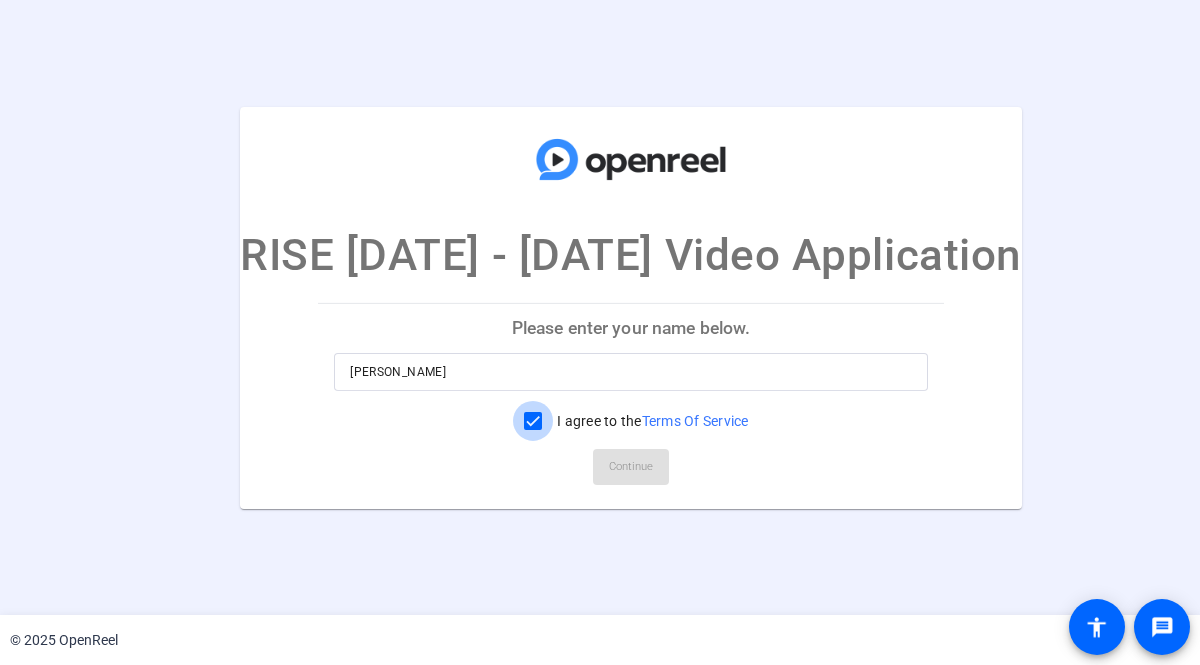 checkbox on "true" 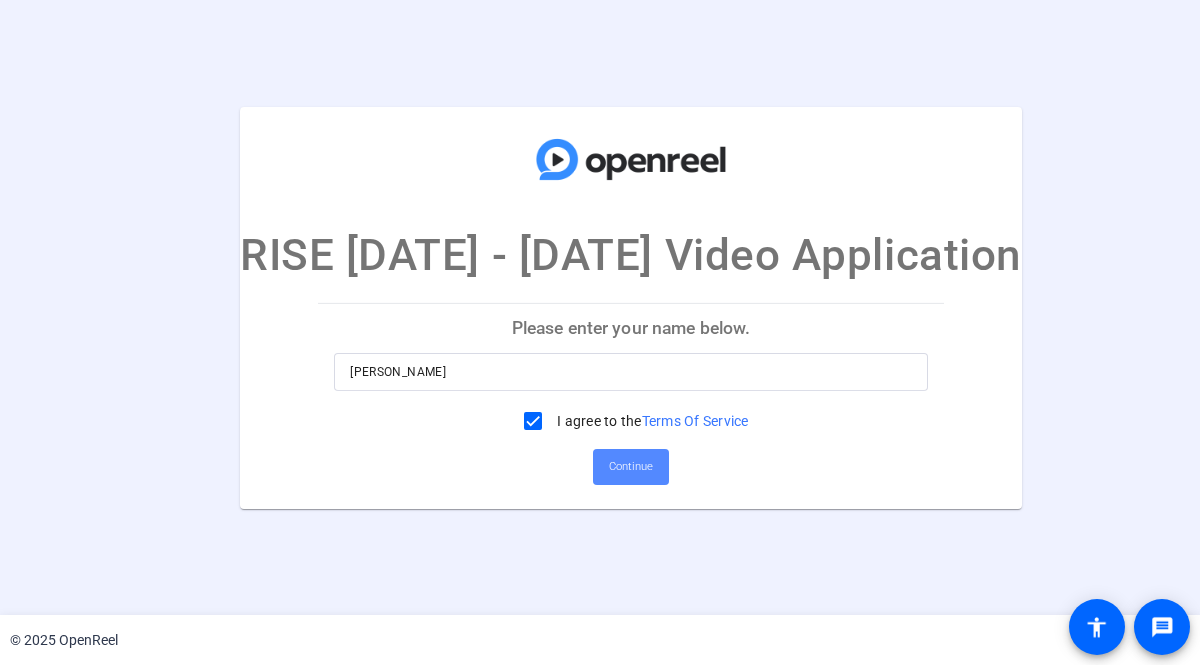 click 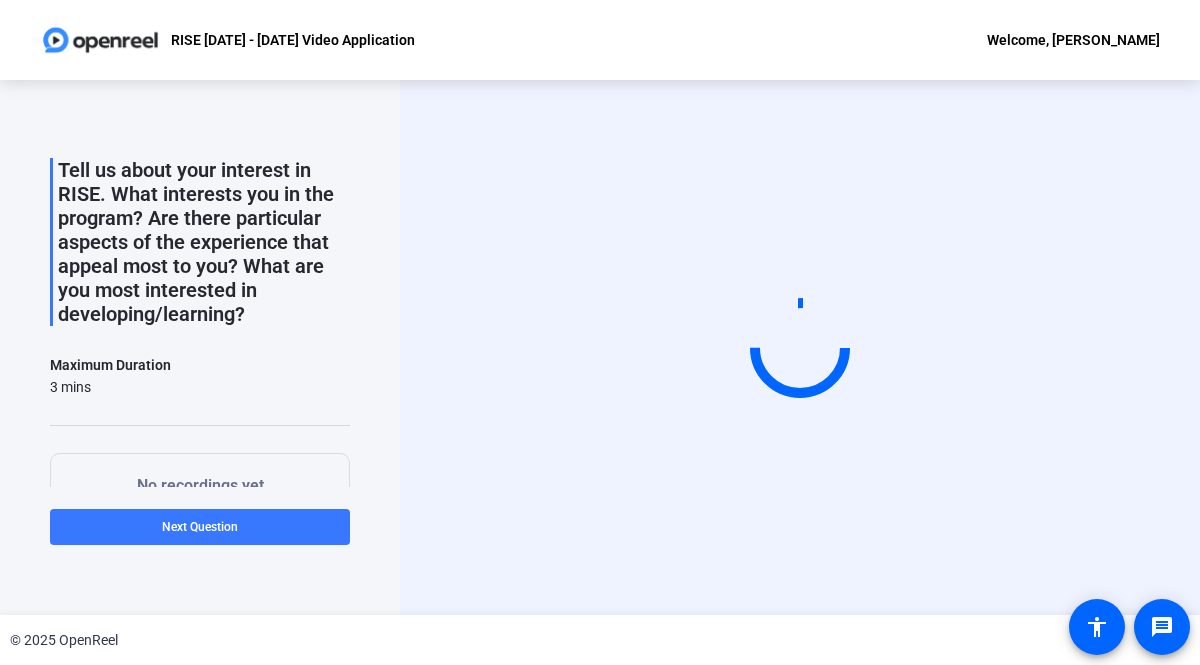scroll, scrollTop: 0, scrollLeft: 0, axis: both 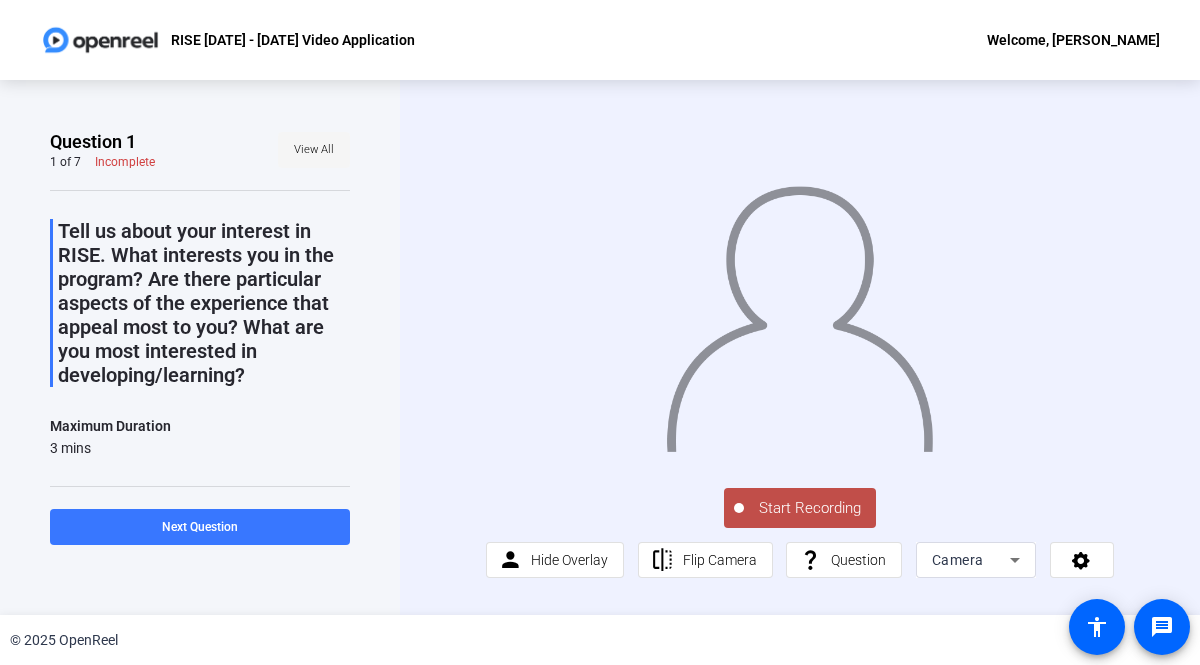 click on "View All" 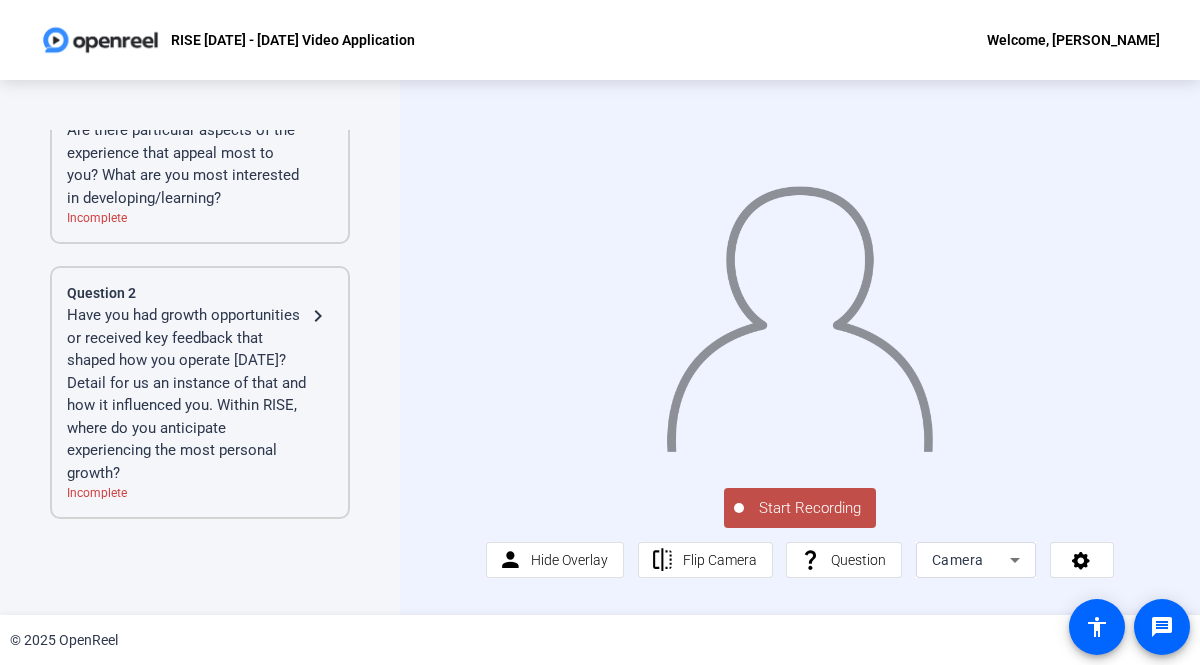 scroll, scrollTop: 0, scrollLeft: 0, axis: both 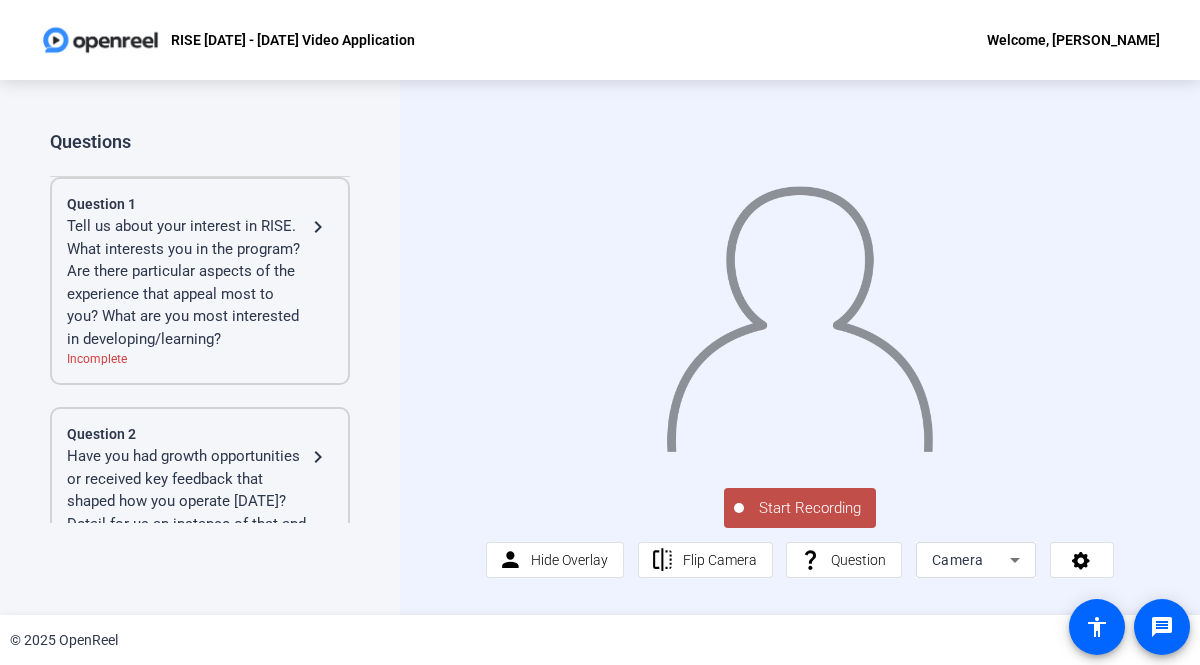 click 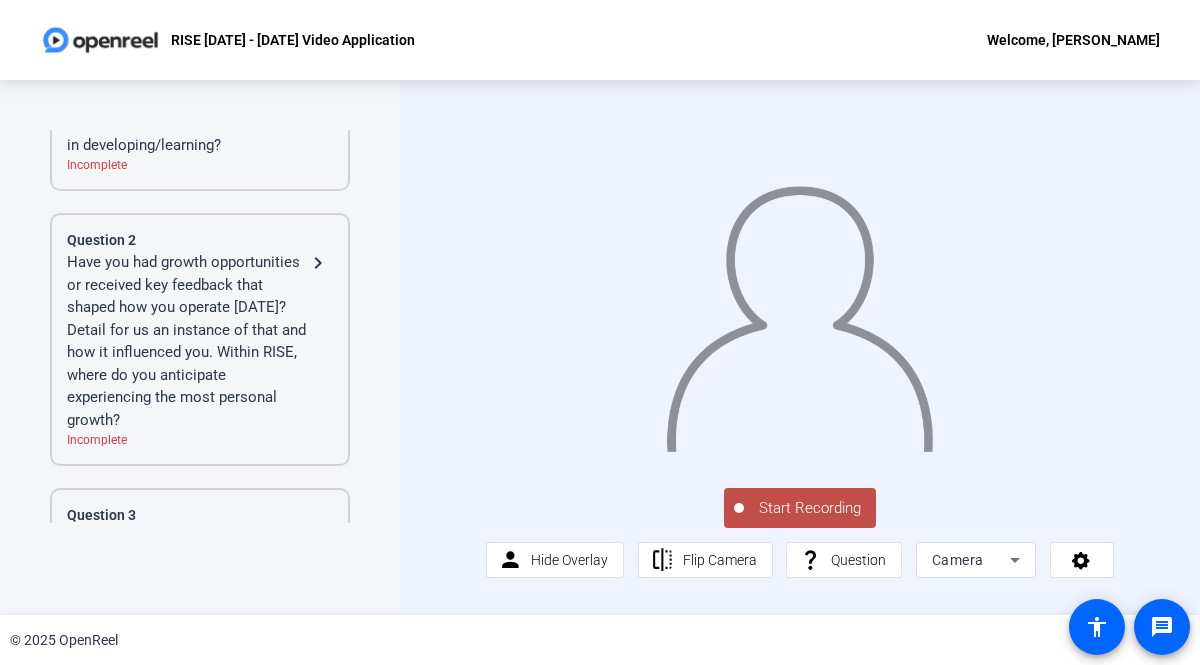 scroll, scrollTop: 0, scrollLeft: 0, axis: both 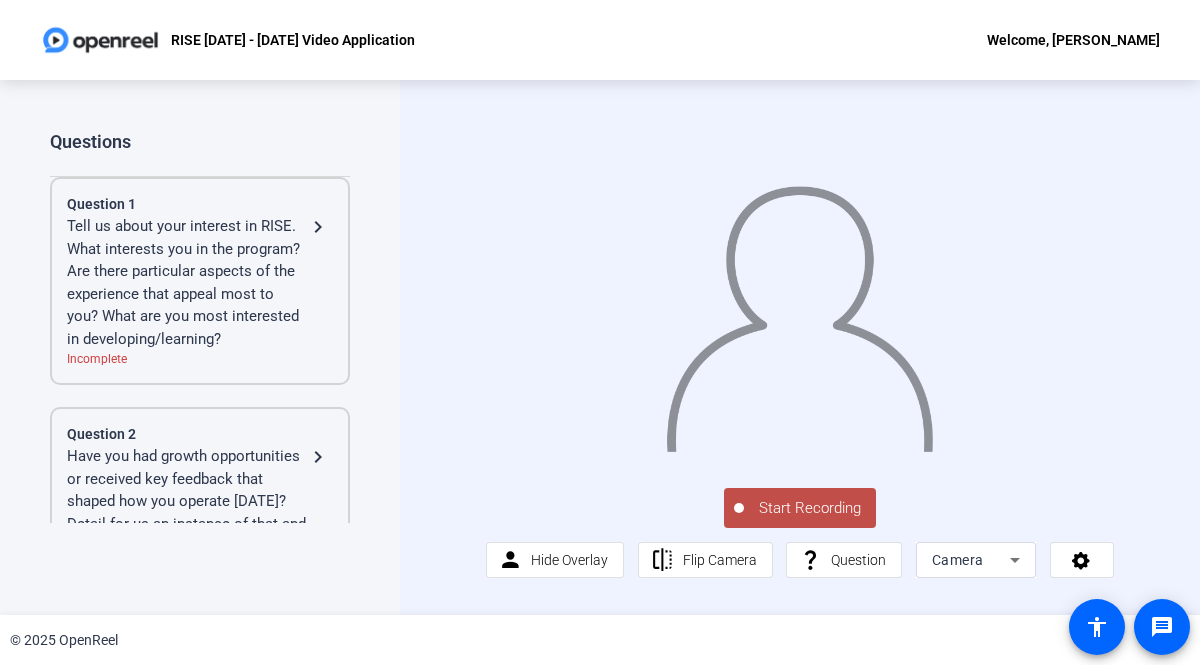 click on "Tell us about your interest in RISE. What interests you in the program? Are there particular aspects of the experience that appeal most to you? What are you most interested in developing/learning?" 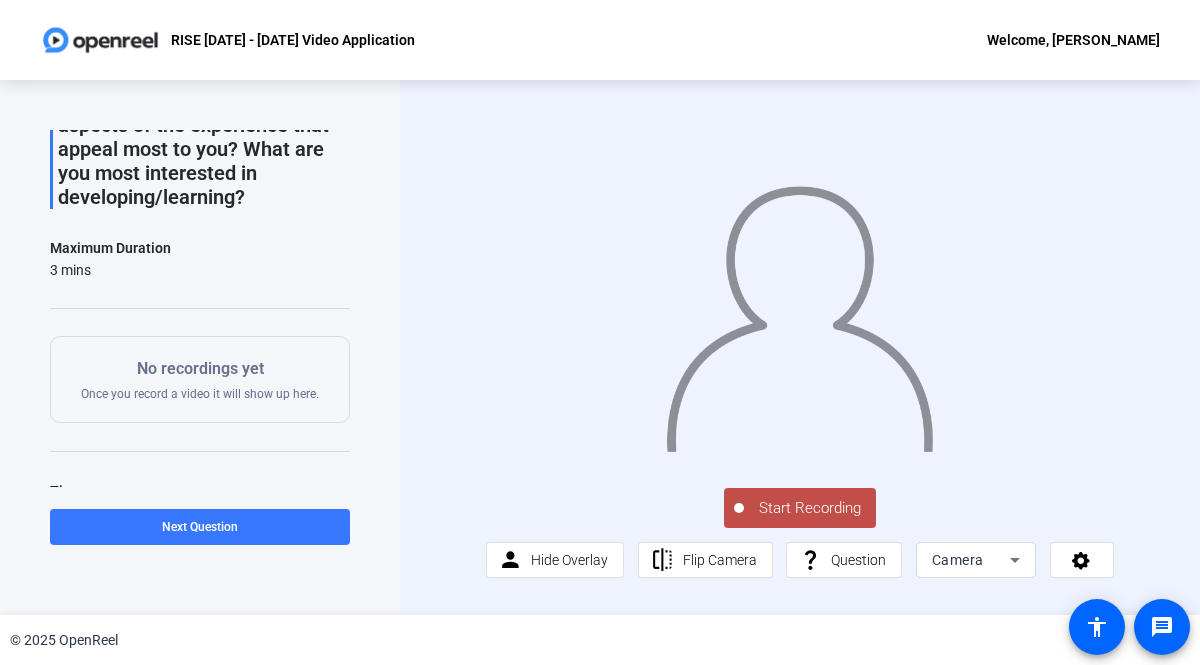 scroll, scrollTop: 268, scrollLeft: 0, axis: vertical 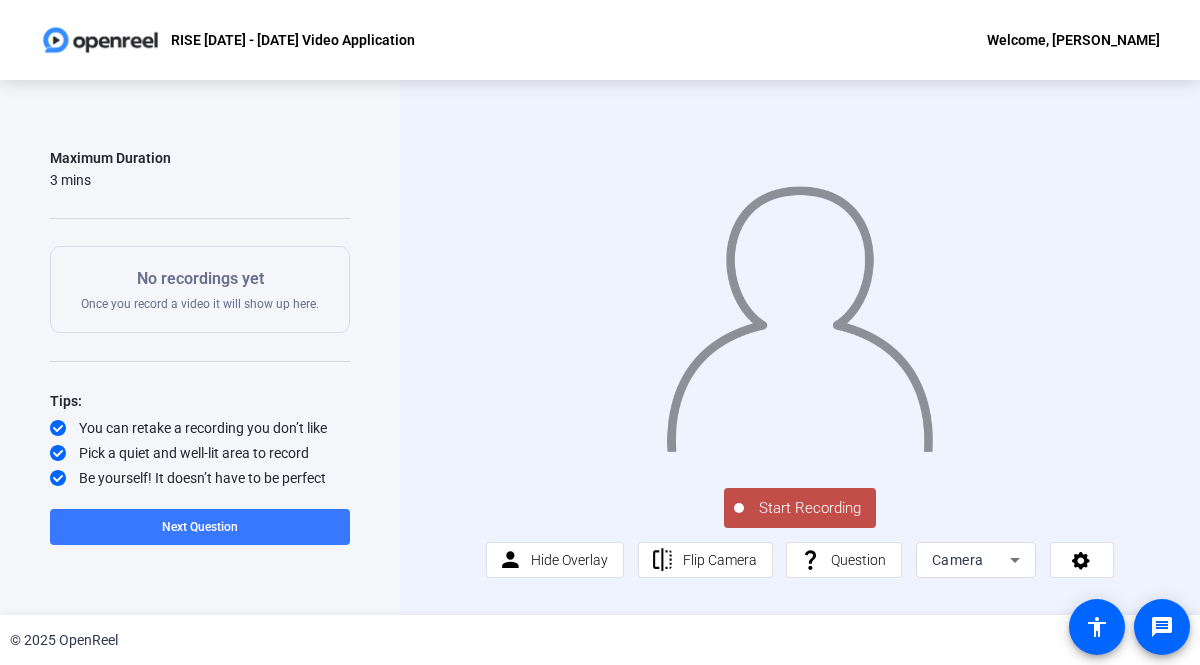 drag, startPoint x: 281, startPoint y: 390, endPoint x: 401, endPoint y: 424, distance: 124.723694 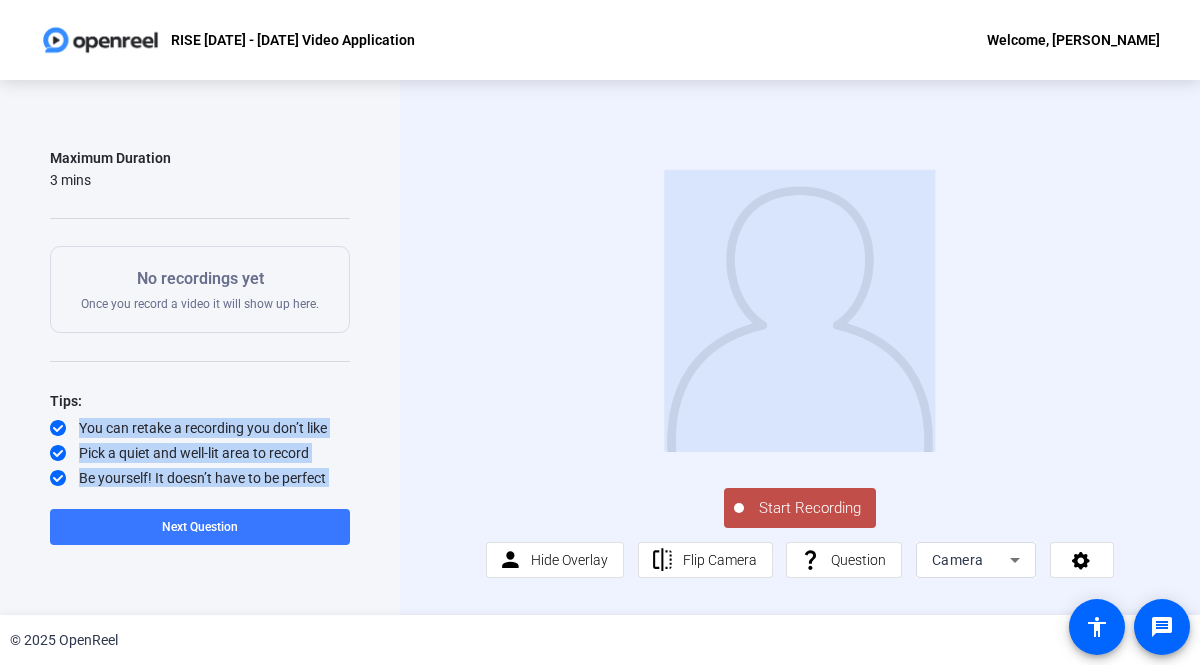 click on "Start Recording  person  Hide Overlay flip Flip Camera question_mark  Question Camera" 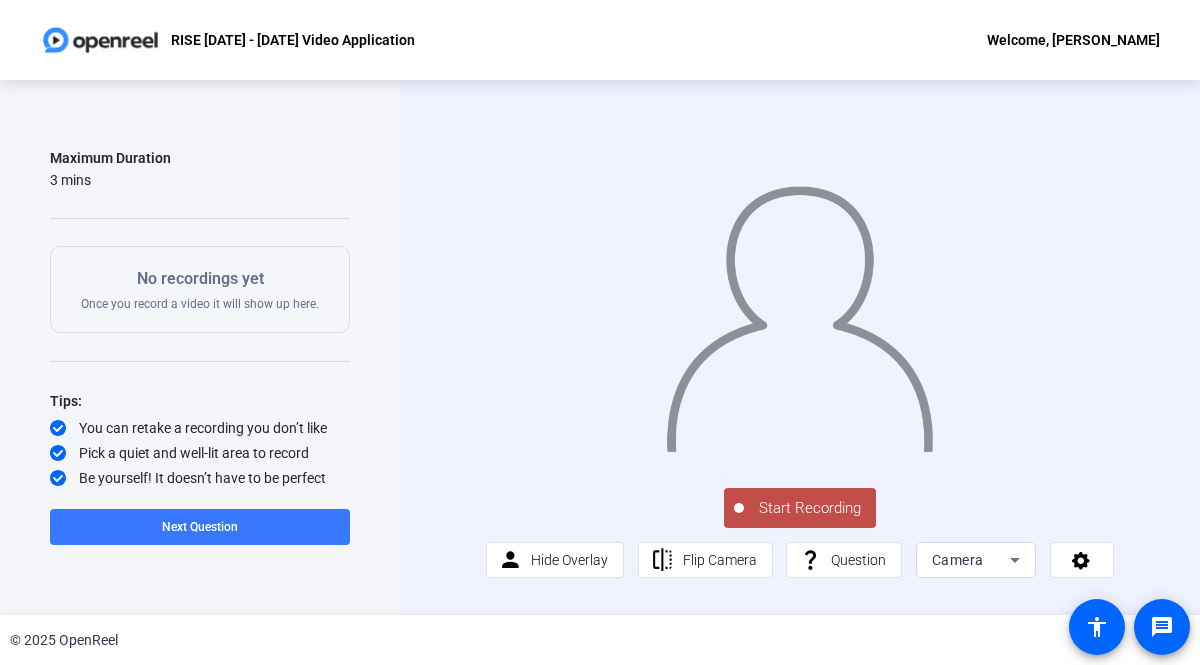 click 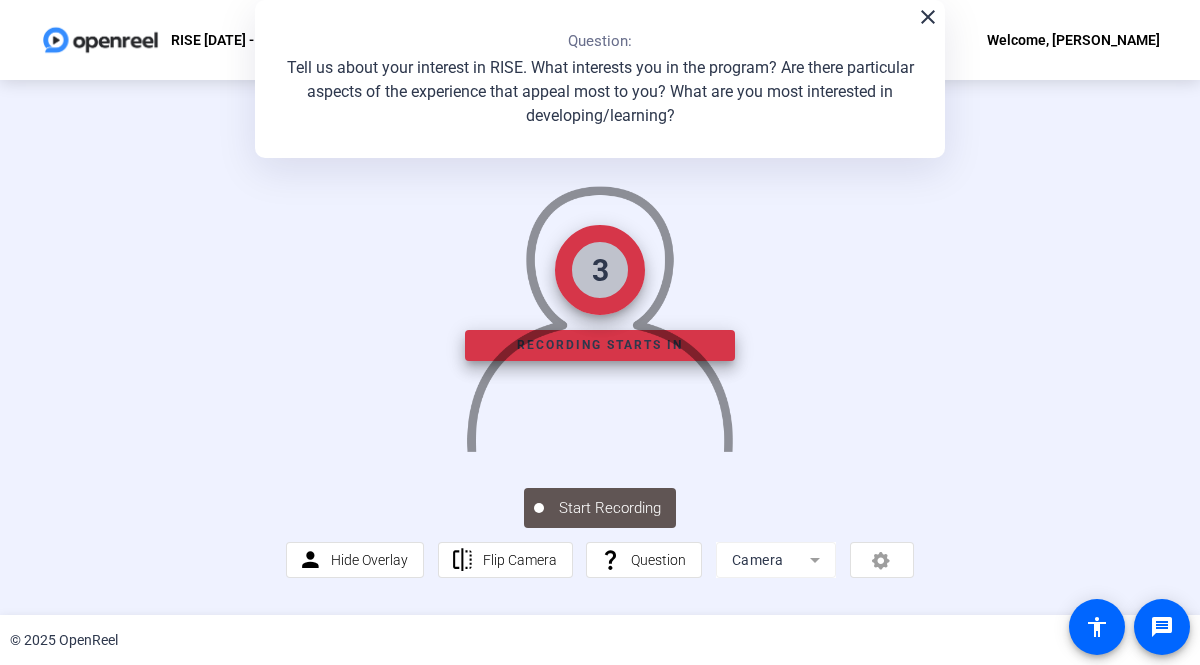 click on "Start Recording  person  Hide Overlay flip Flip Camera question_mark  Question Camera" 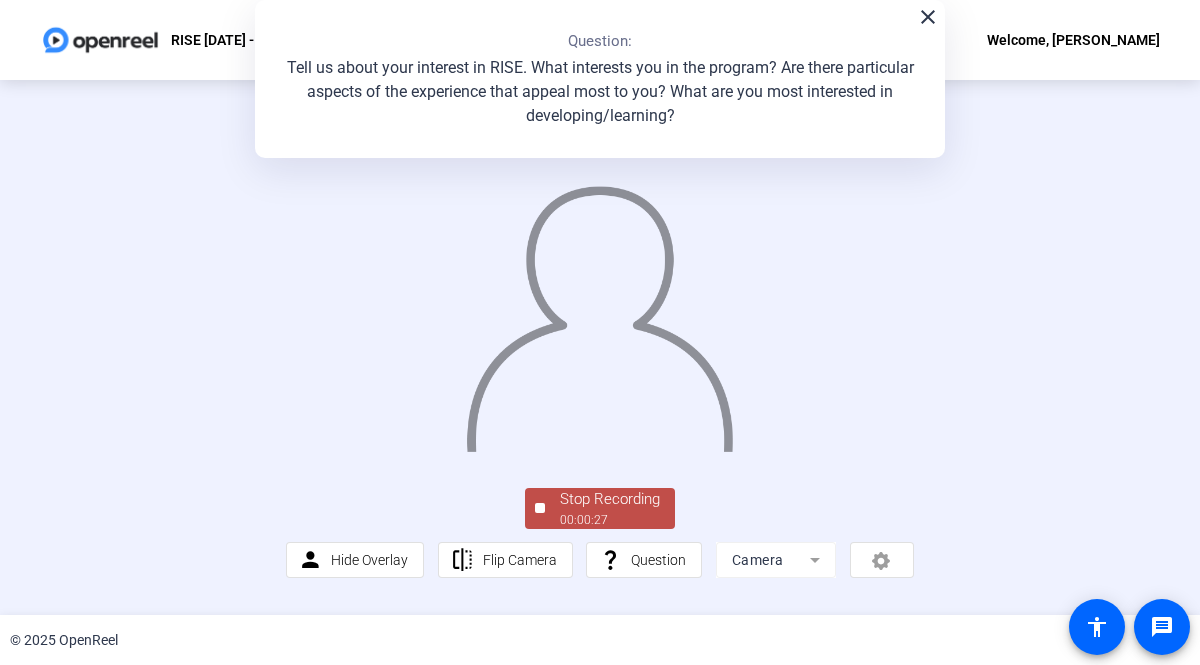 click on "Stop Recording  00:00:27  person  Hide Overlay flip Flip Camera question_mark  Question Camera" 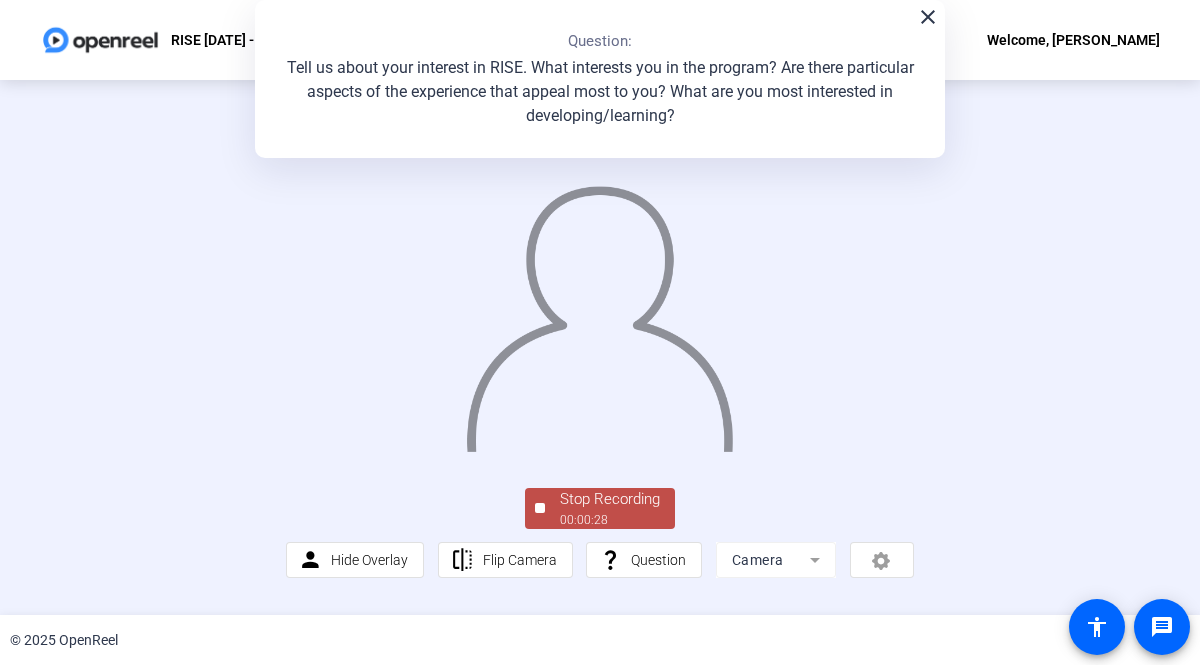 click on "Stop Recording  00:00:28  person  Hide Overlay flip Flip Camera question_mark  Question Camera" 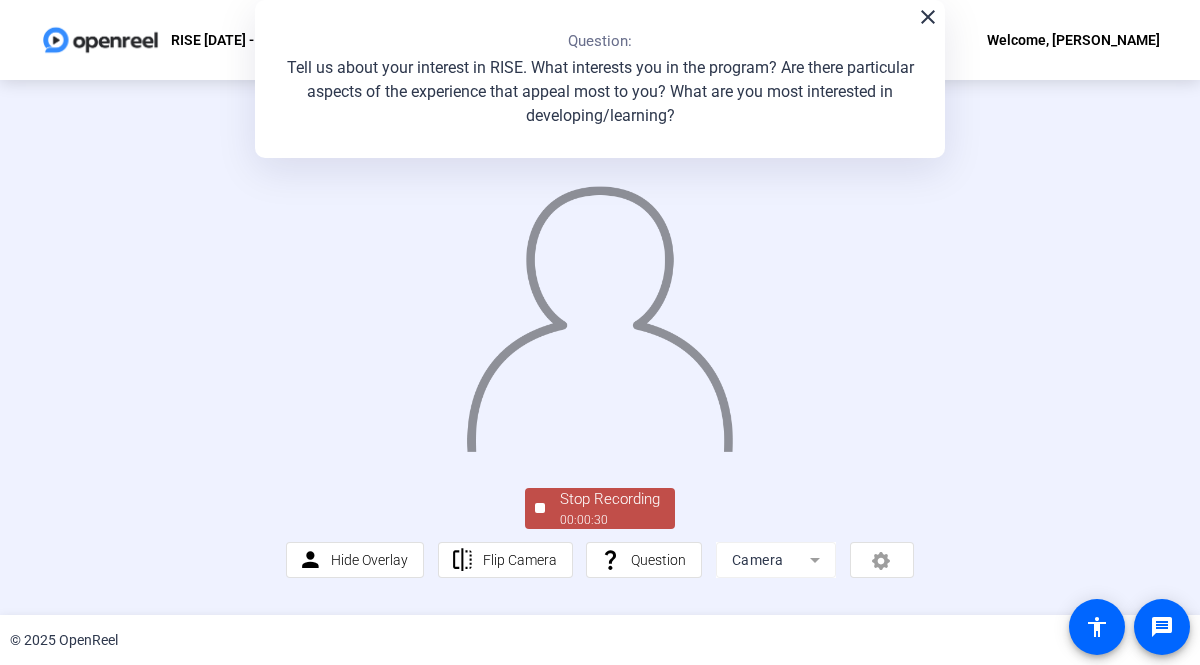 click on "Stop Recording" 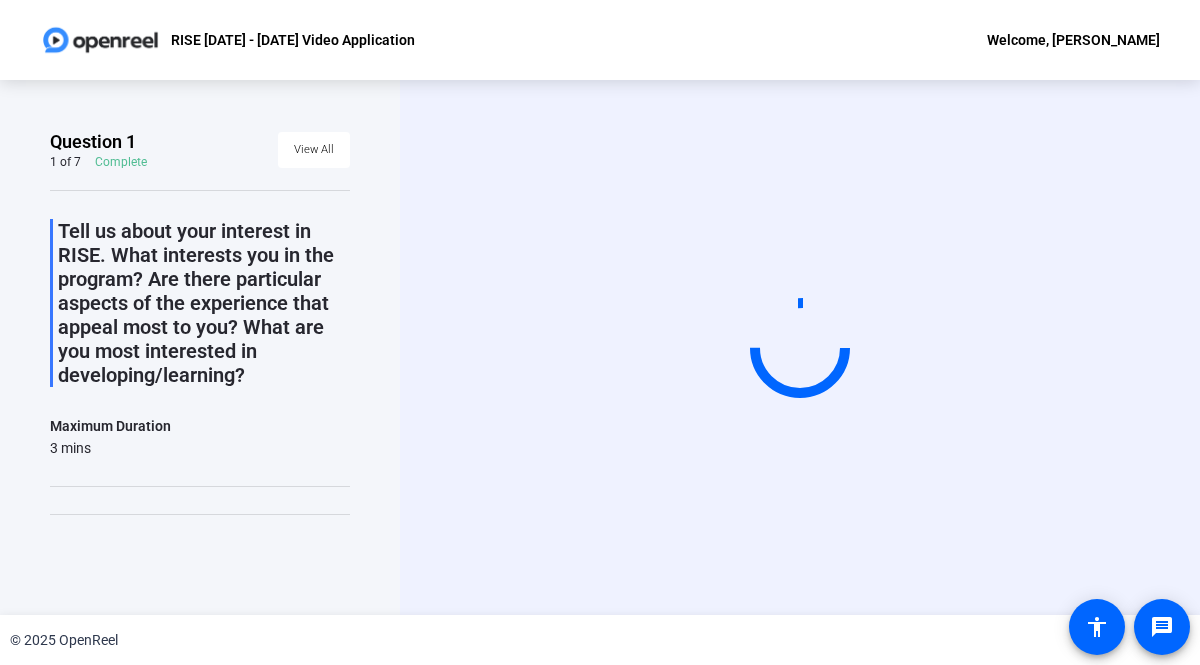 scroll, scrollTop: 117, scrollLeft: 0, axis: vertical 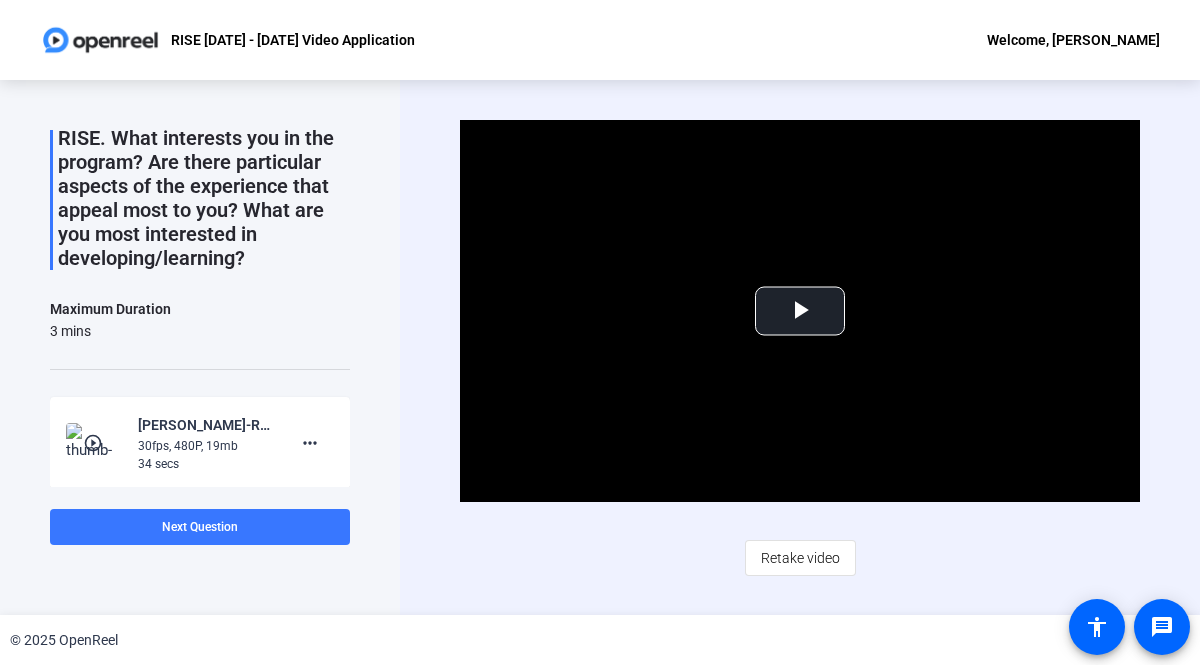 click on "Tell us about your interest in RISE. What interests you in the program? Are there particular aspects of the experience that appeal most to you? What are you most interested in developing/learning?   Maximum Duration  3 mins  play_circle_outline  [PERSON_NAME]-RISE [DATE] - [DATE] VideoScreen Application-RISE [DATE] - [DATE] Video Application-1753219132232-webcam  30fps, 480P, 19mb  34 secs more_horiz Tips:
You can retake a recording you don’t like
Pick a quiet and well-lit area to record
Be yourself! It doesn’t have to be perfect" 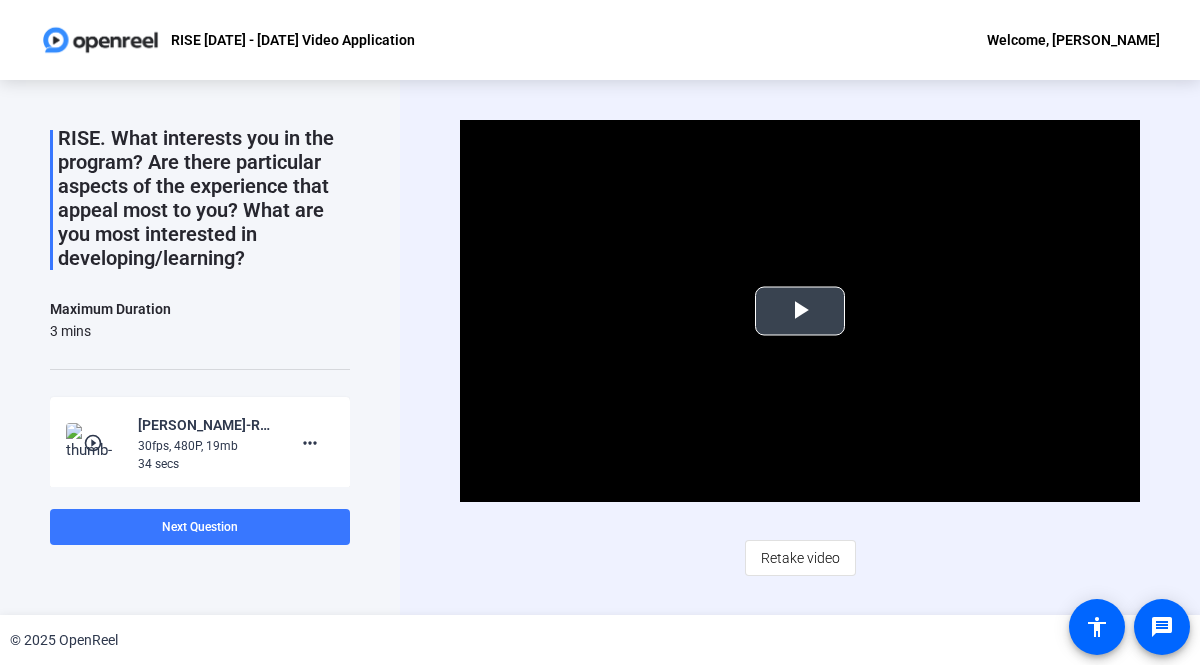 click at bounding box center (800, 311) 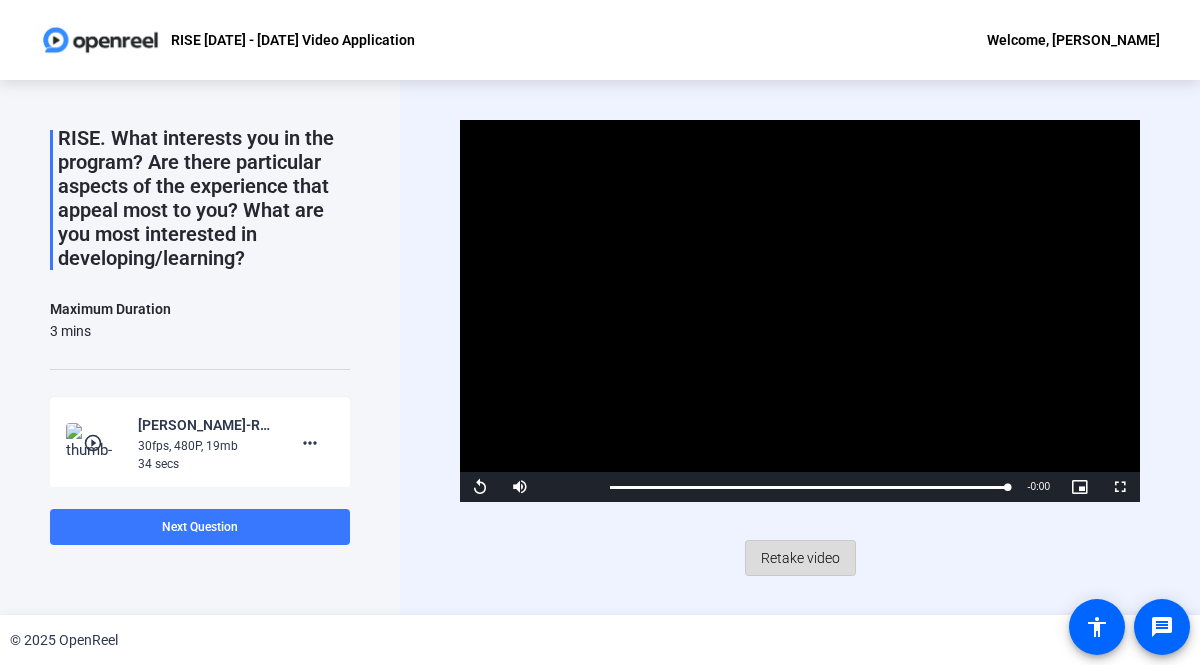 click on "Retake video" 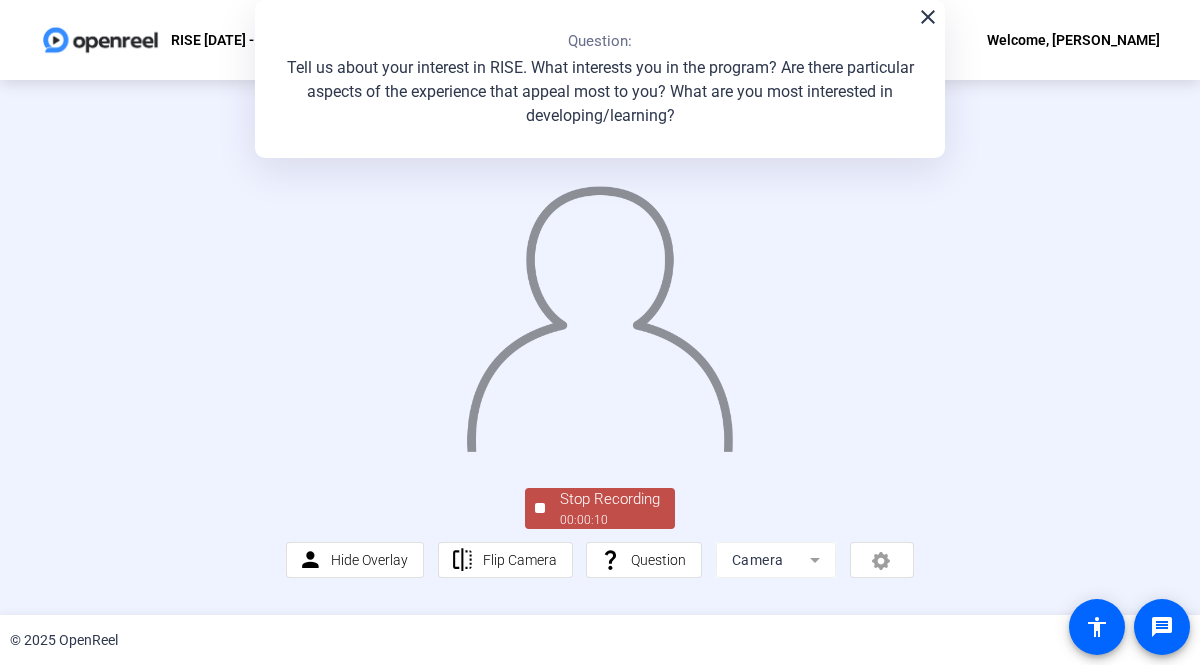 scroll, scrollTop: 93, scrollLeft: 0, axis: vertical 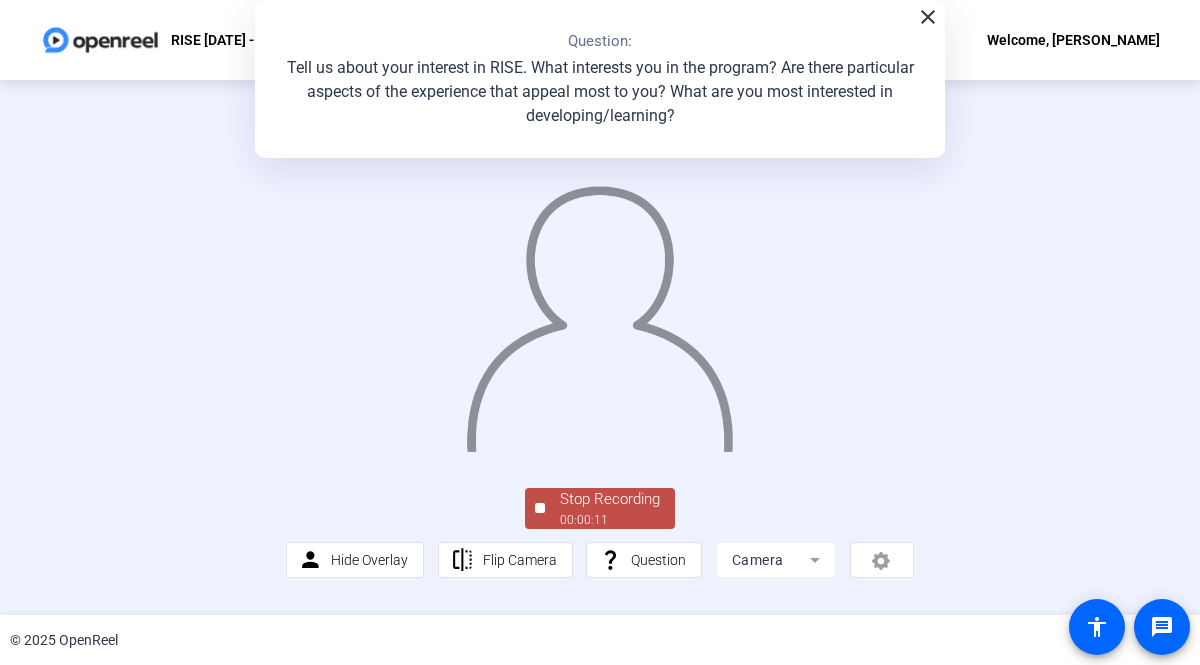 click on "Stop Recording  00:00:11" 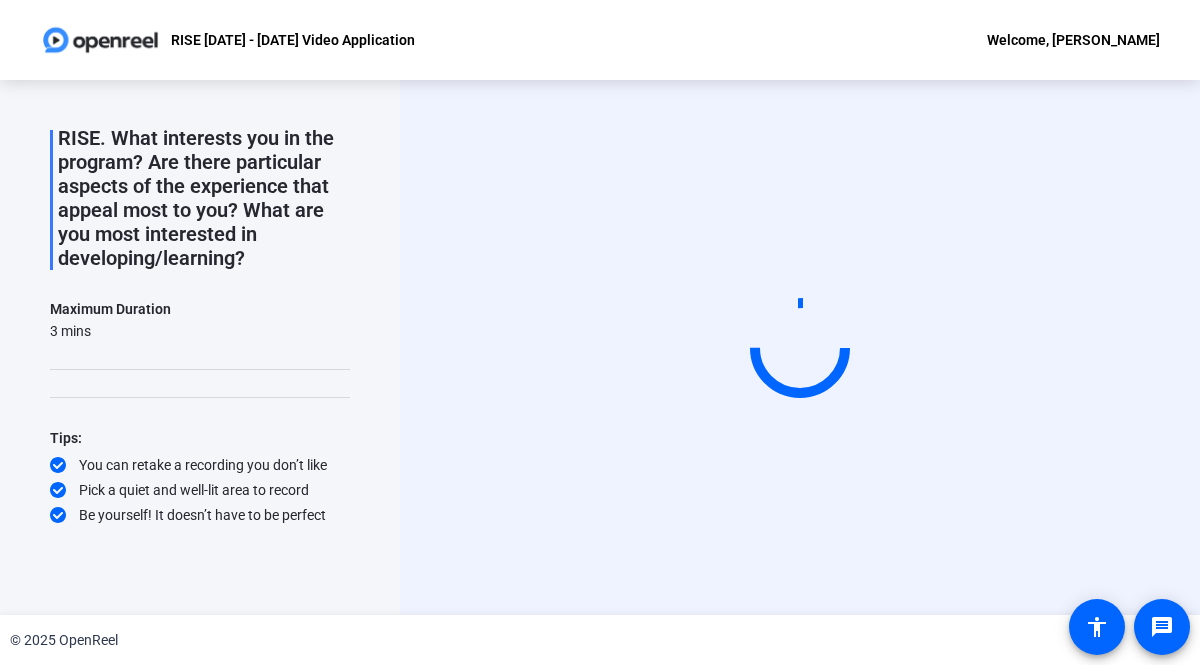 scroll, scrollTop: 0, scrollLeft: 0, axis: both 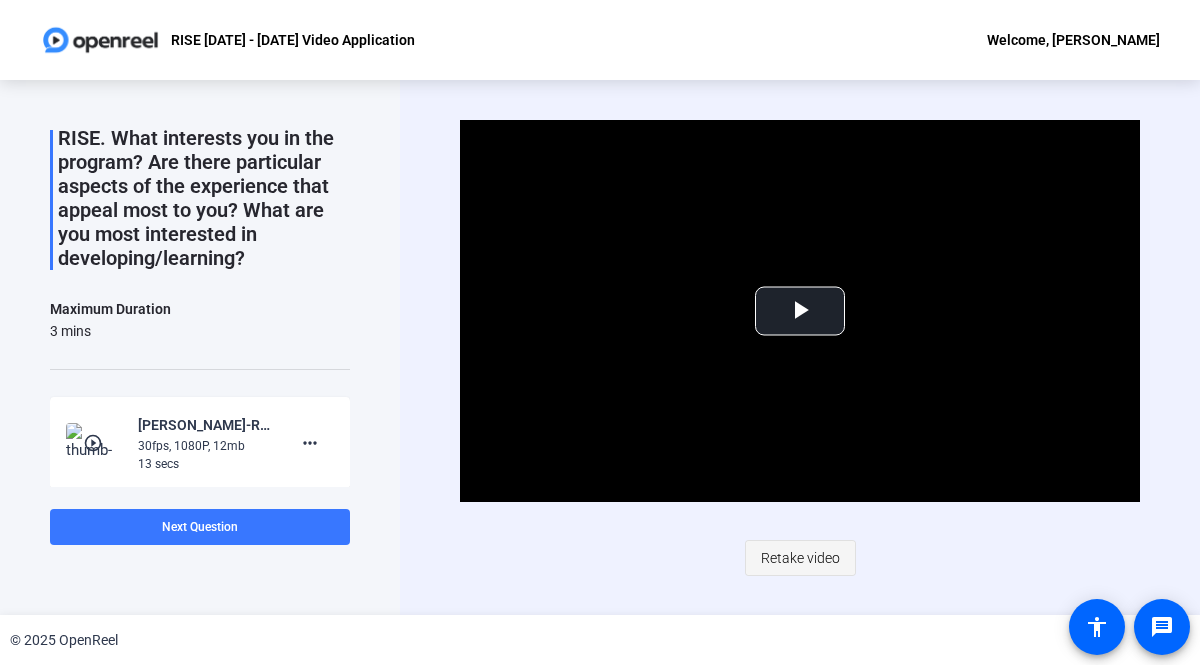 click on "Retake video" 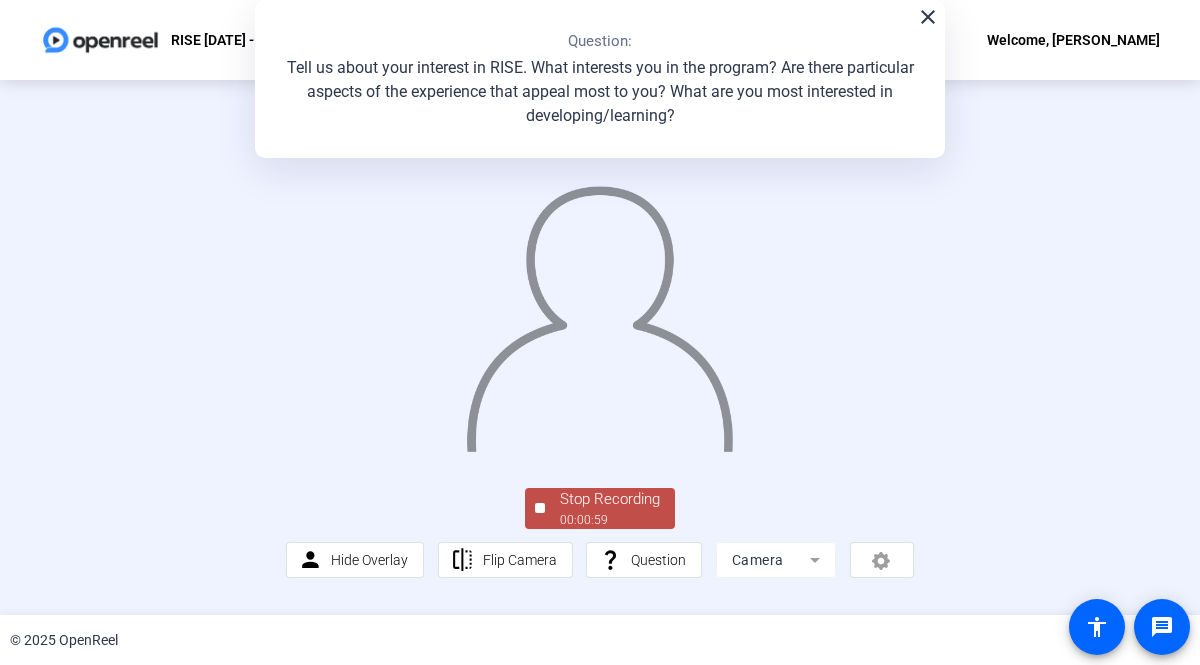 scroll, scrollTop: 58, scrollLeft: 0, axis: vertical 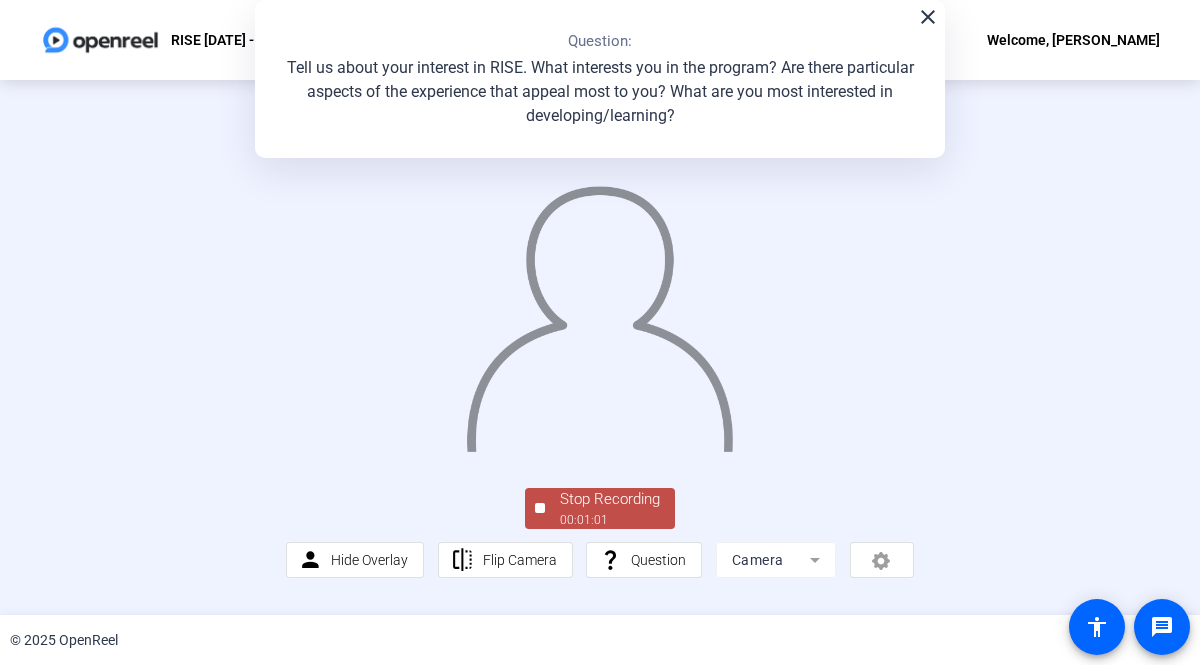 click on "Stop Recording" 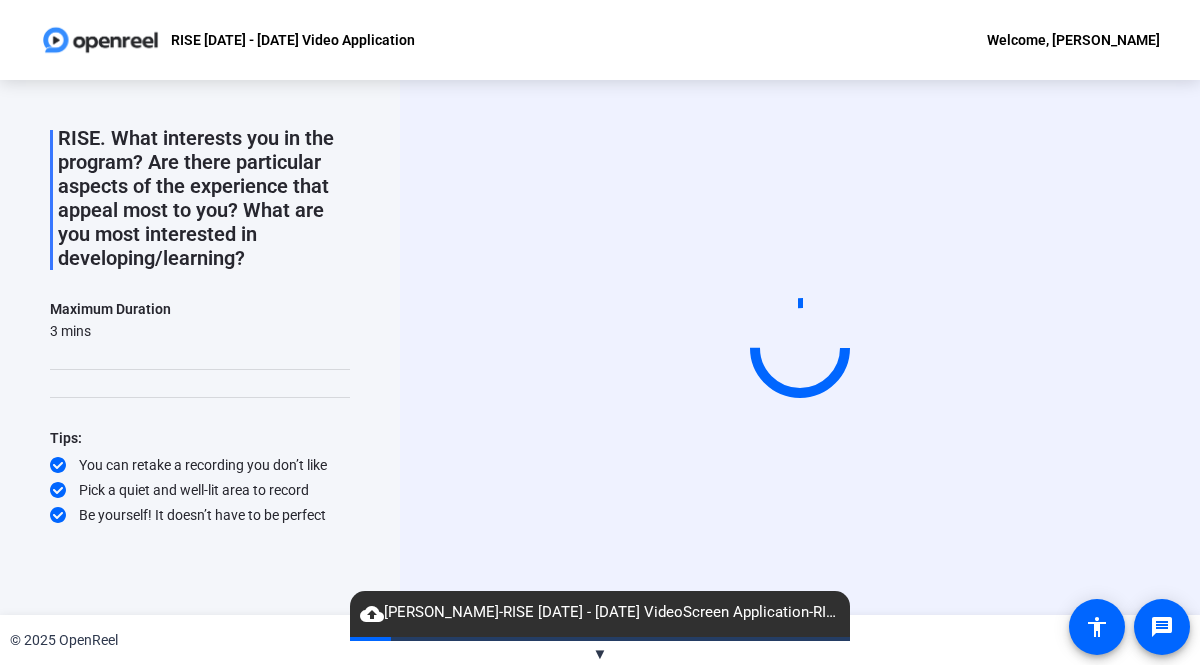 scroll, scrollTop: 0, scrollLeft: 0, axis: both 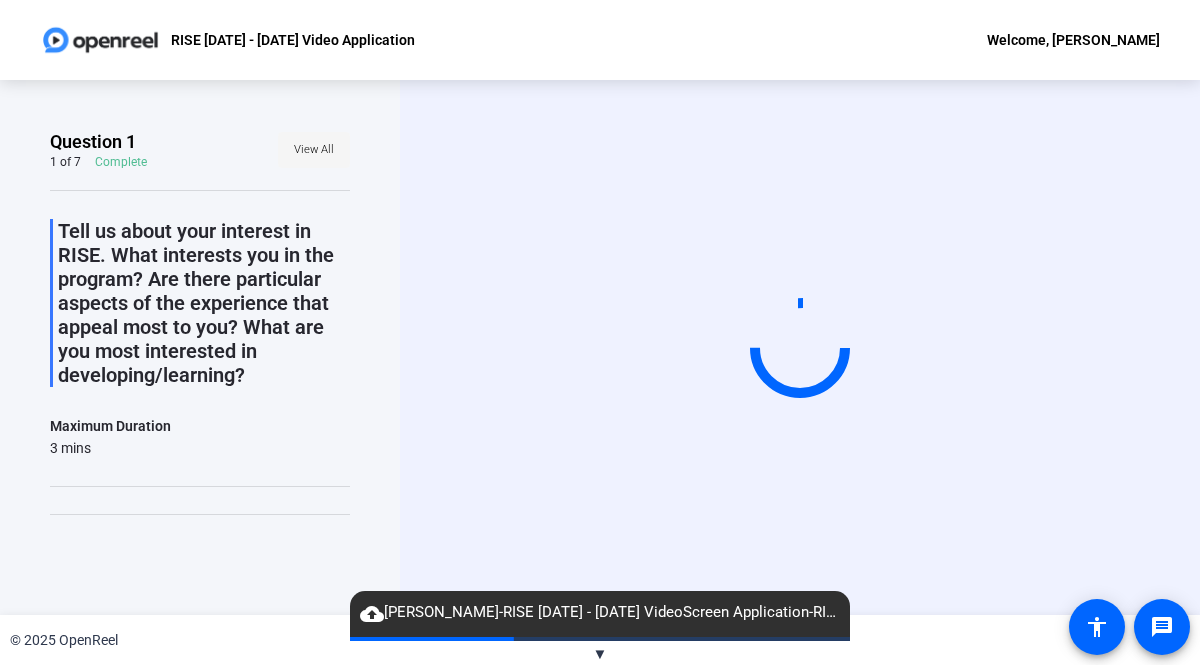 click on "View All" 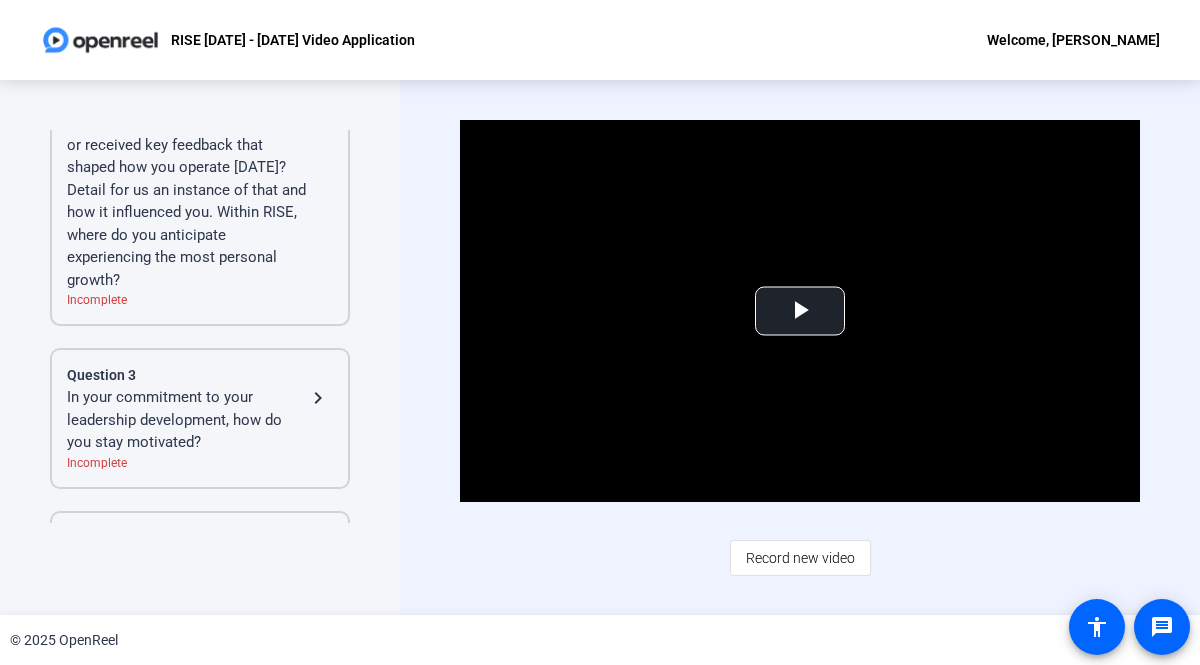 scroll, scrollTop: 335, scrollLeft: 0, axis: vertical 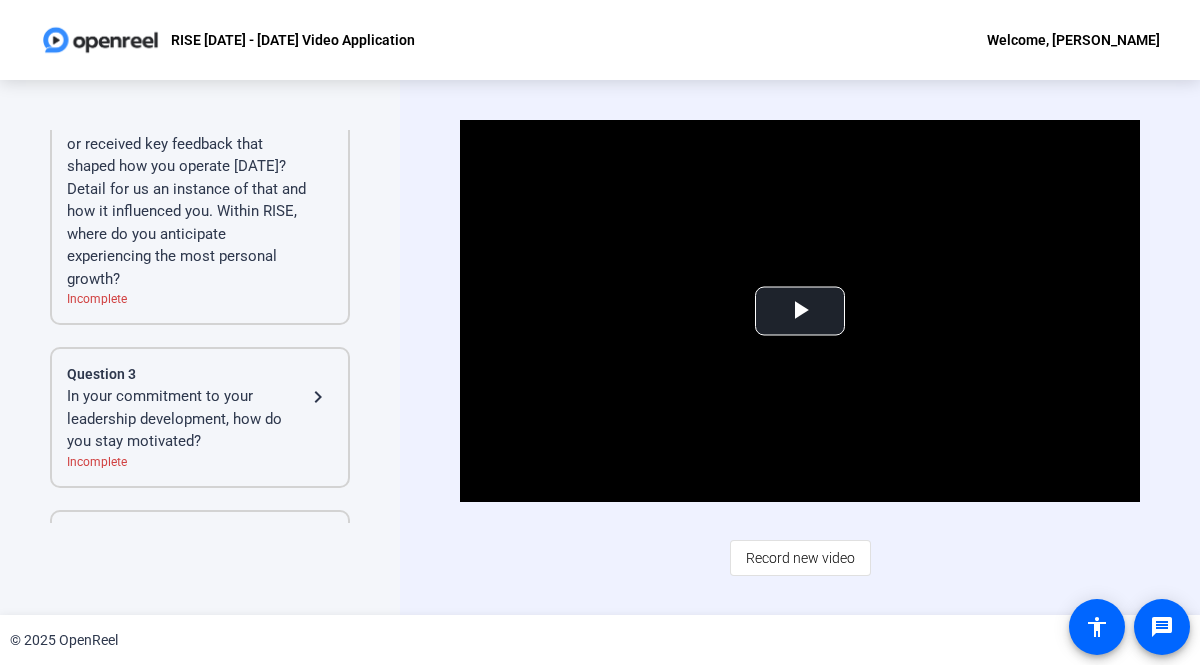 click on "Have you had growth opportunities or received key feedback that shaped how you operate [DATE]? Detail for us an instance of that and how it influenced you. Within RISE, where do you anticipate experiencing the most personal growth?" 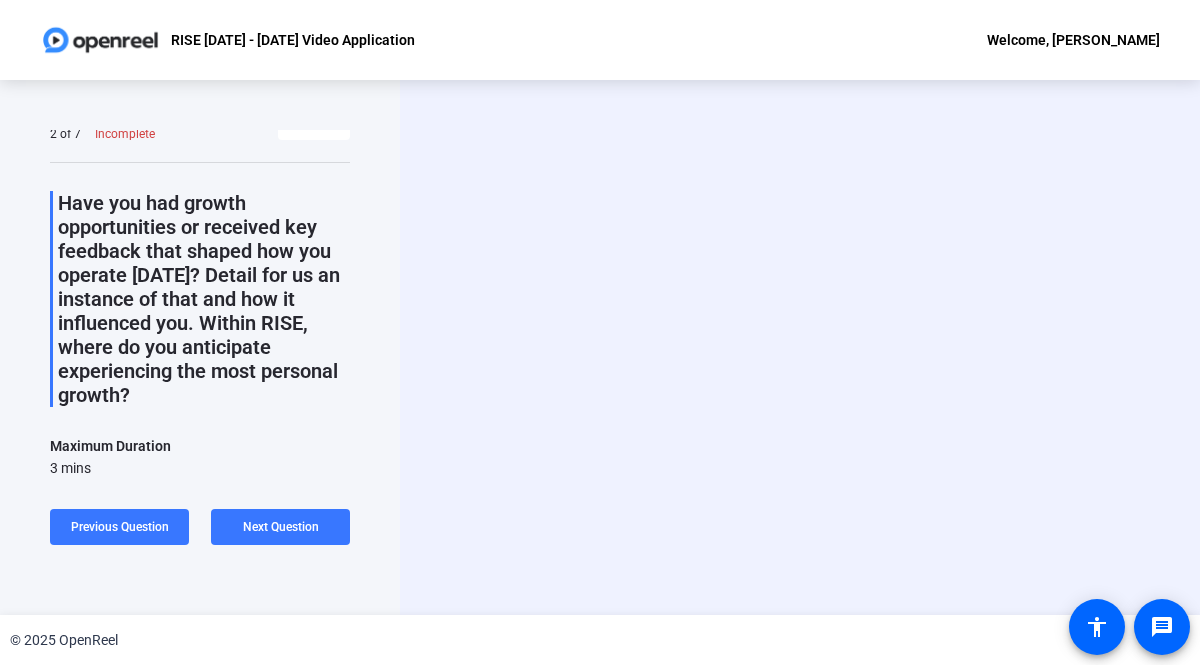 scroll, scrollTop: 29, scrollLeft: 0, axis: vertical 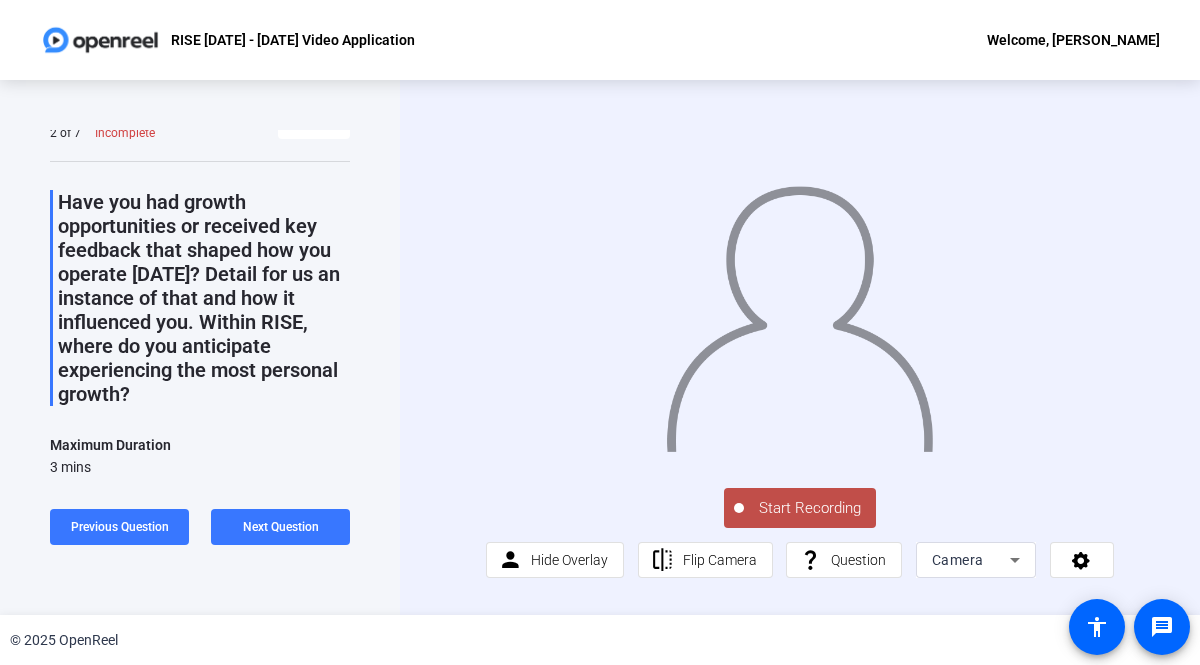 click on "Start Recording" 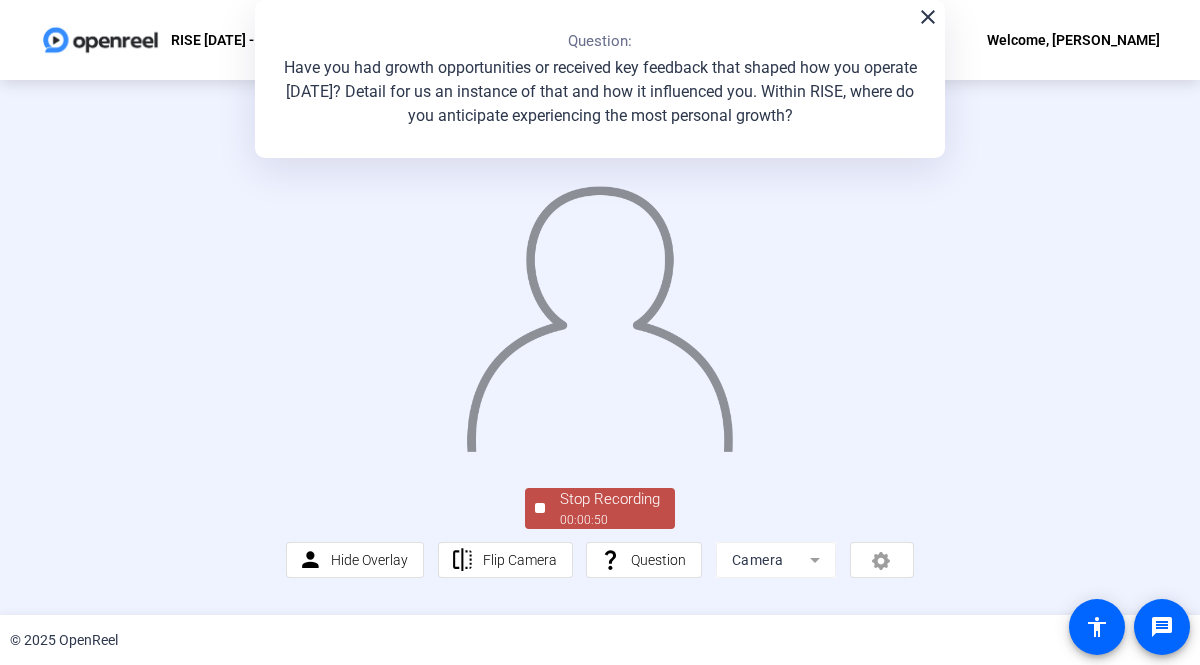 scroll, scrollTop: 93, scrollLeft: 0, axis: vertical 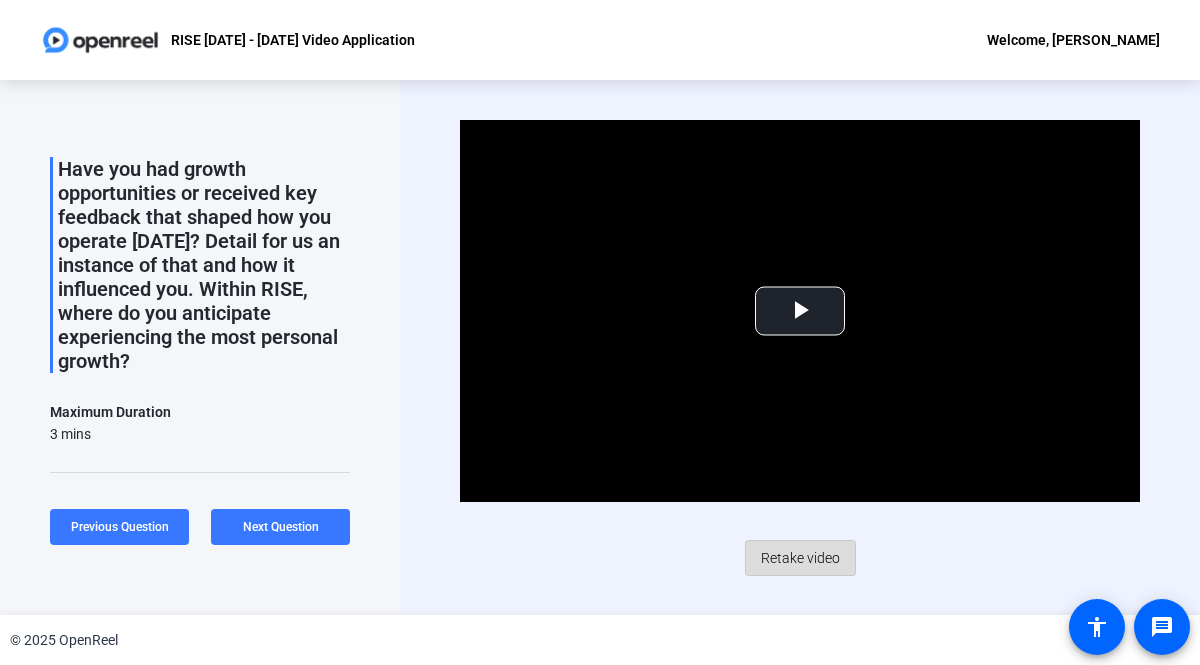 click on "Retake video" 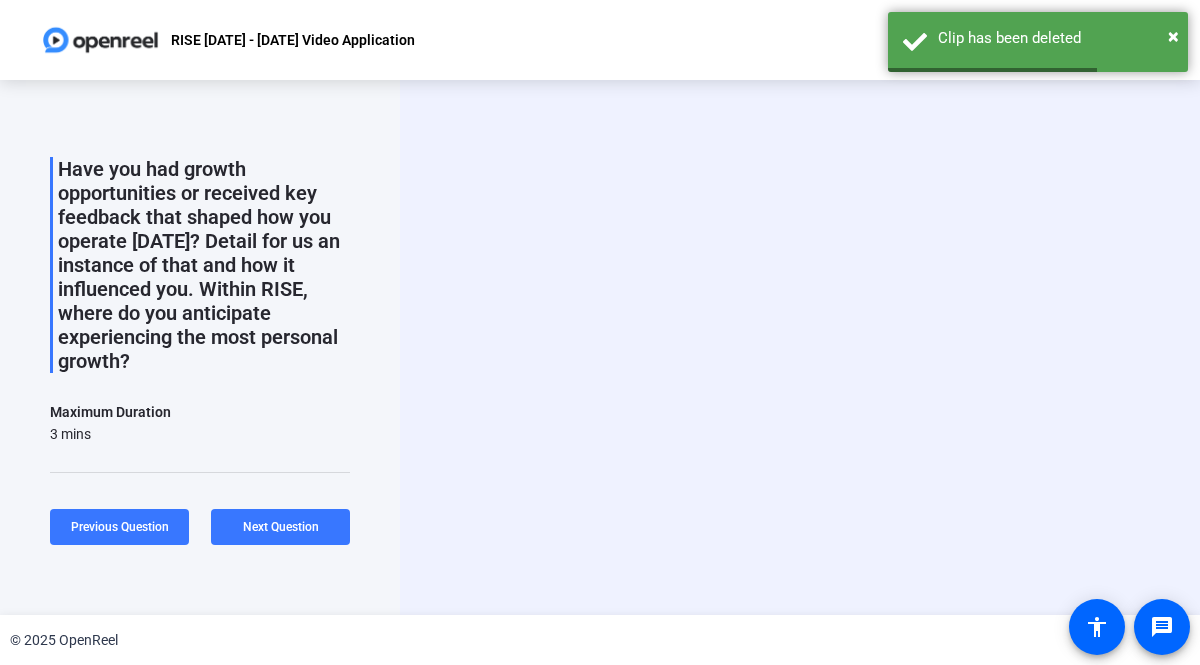 click on "Start Recording  person  Hide Overlay flip Flip Camera question_mark  Question Camera" 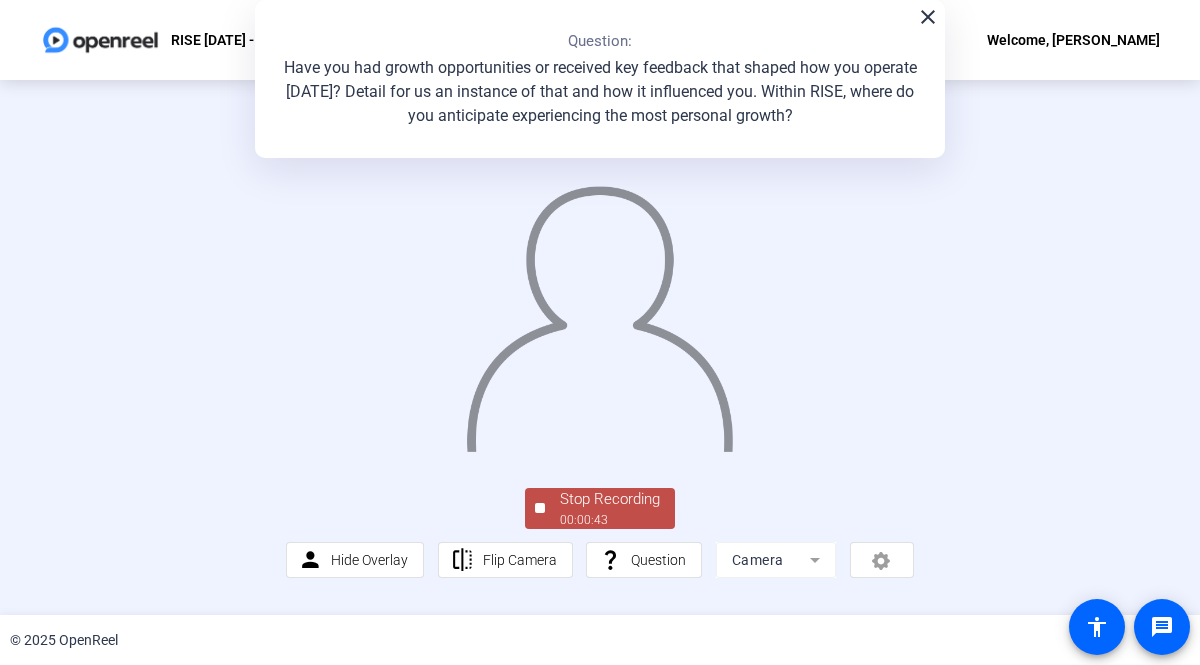 click on "Stop Recording" 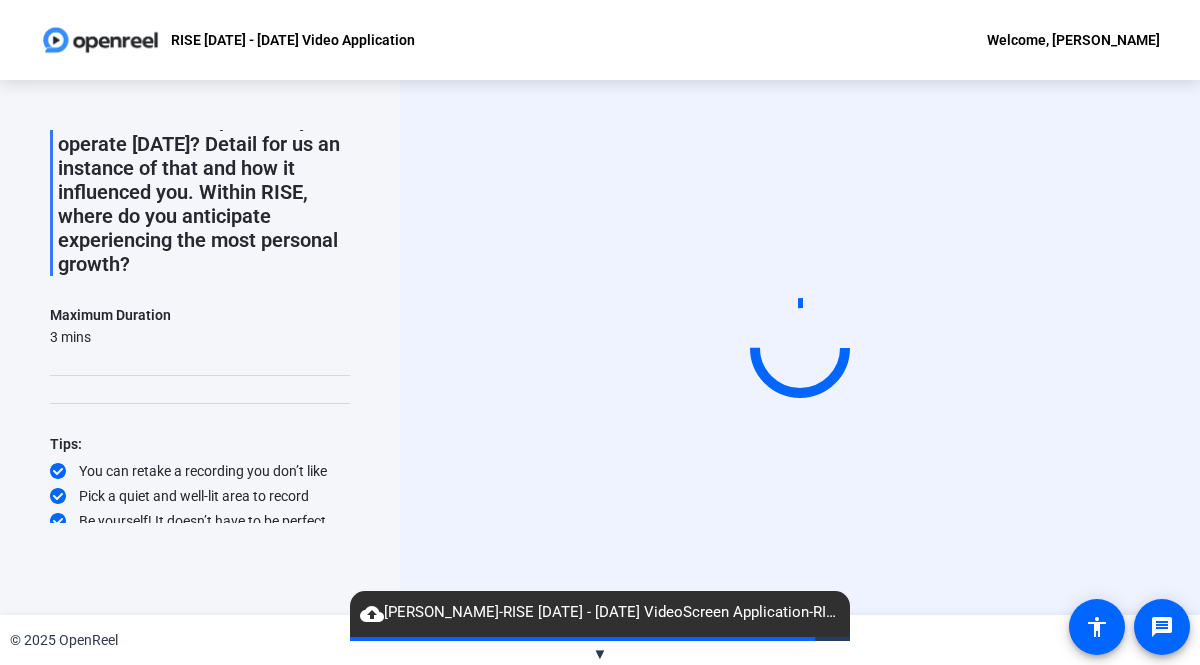 scroll, scrollTop: 115, scrollLeft: 0, axis: vertical 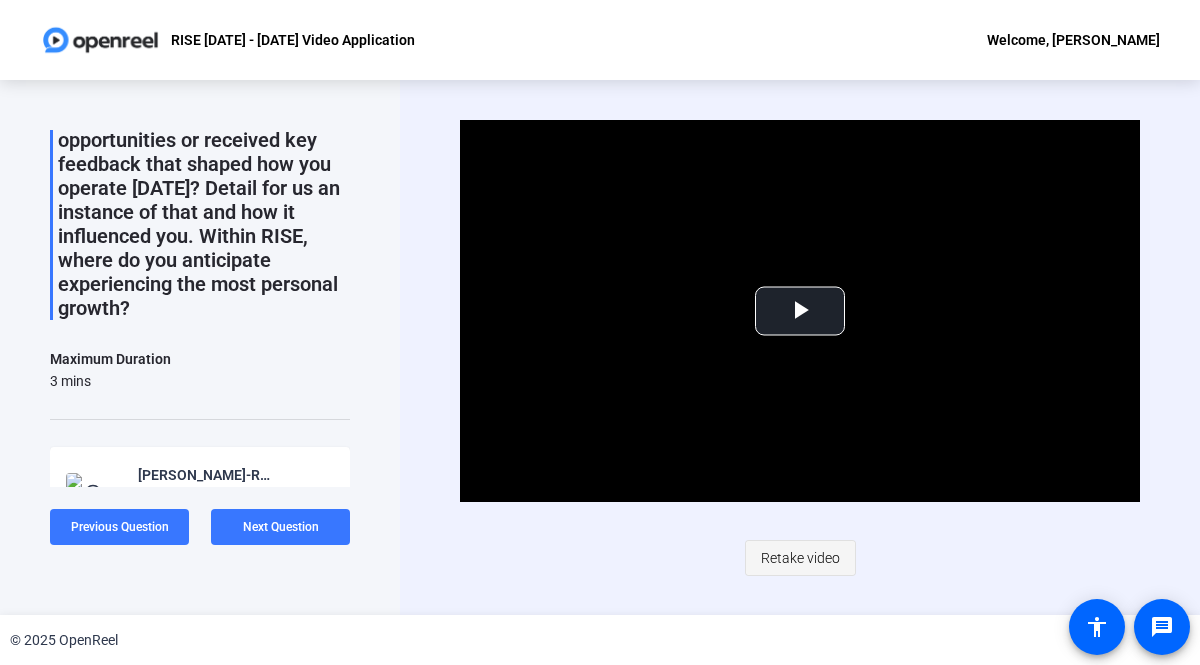 click on "Retake video" 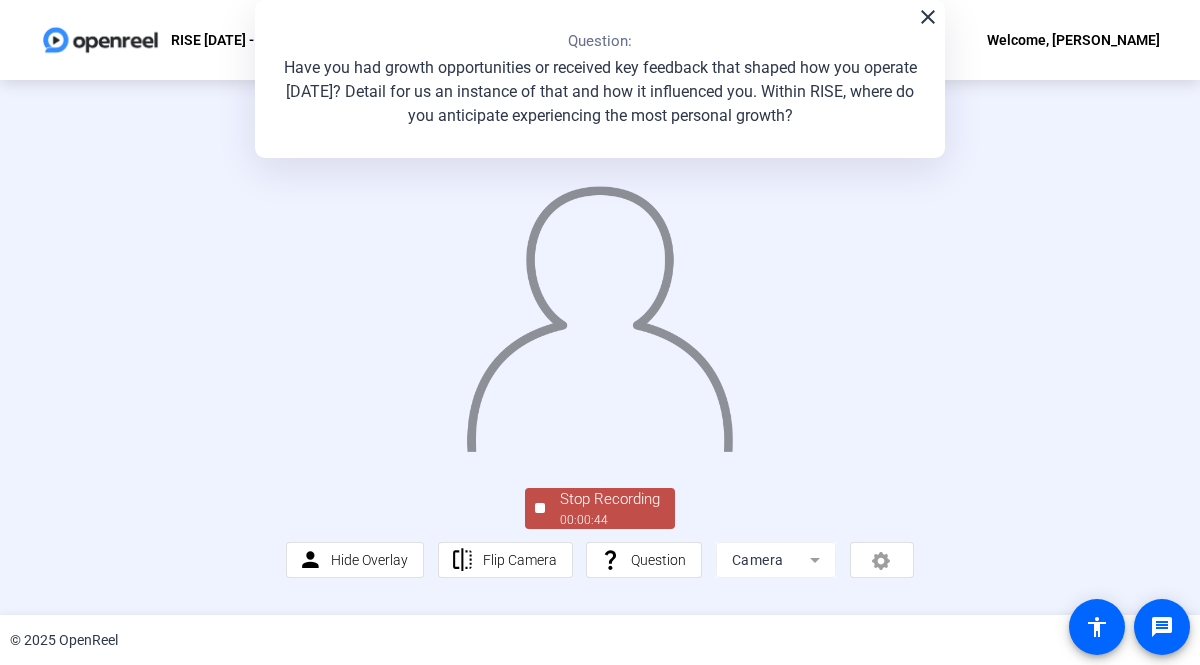 click on "Stop Recording" 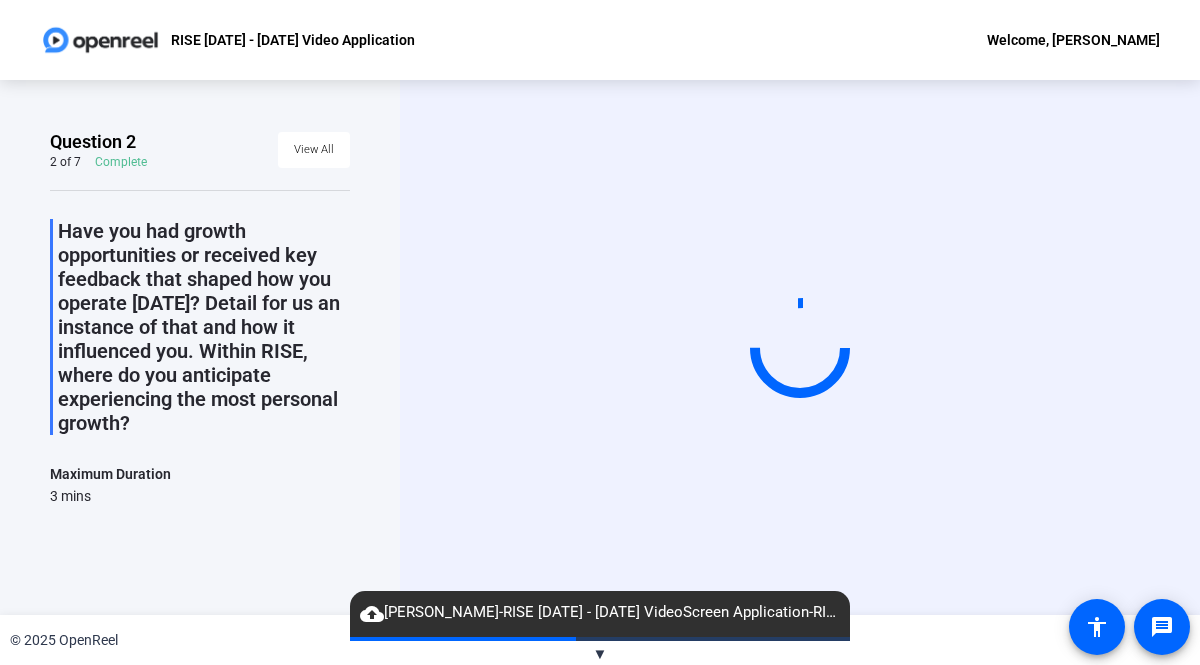 scroll, scrollTop: 165, scrollLeft: 0, axis: vertical 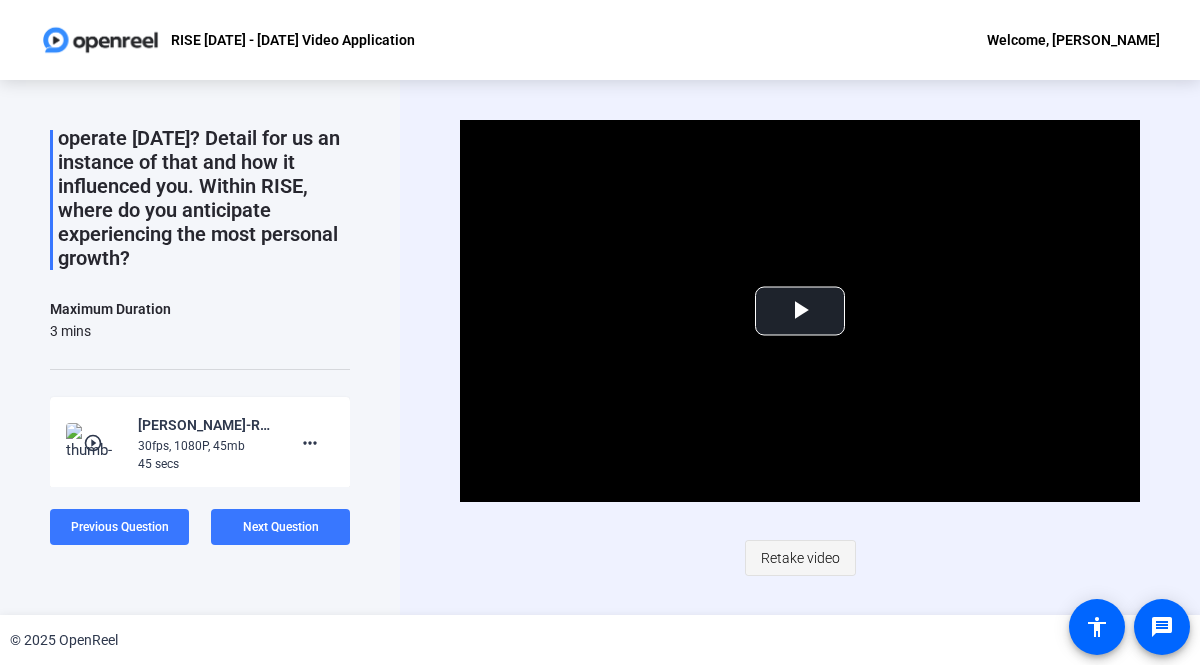 click on "Retake video" 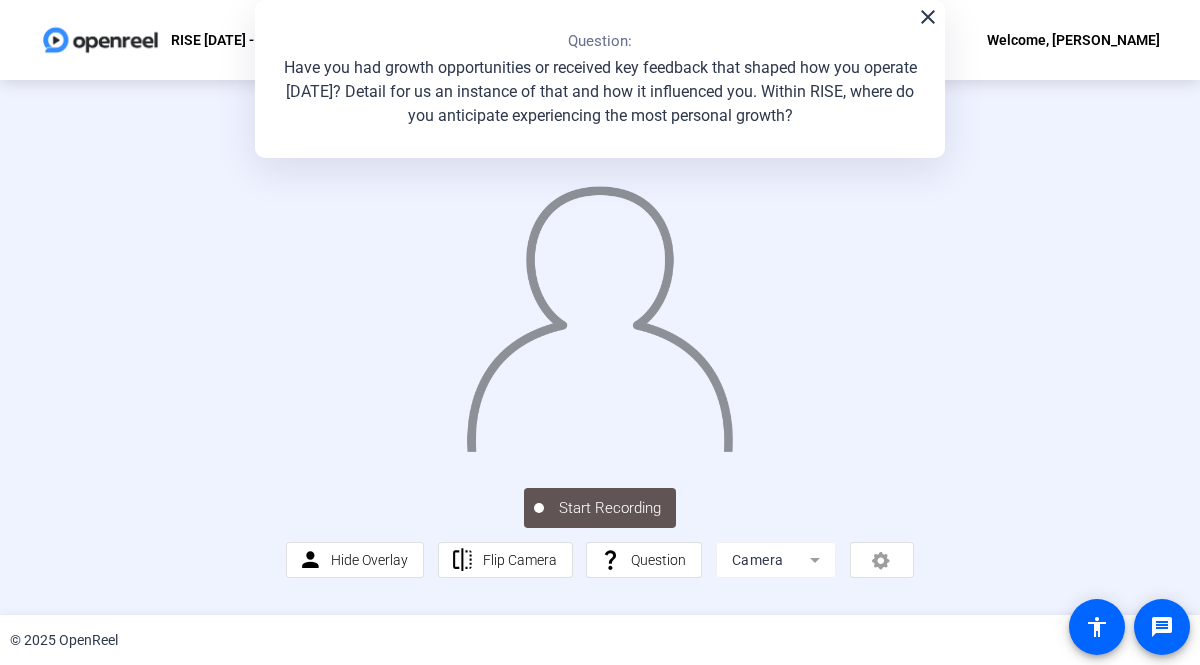 scroll, scrollTop: 93, scrollLeft: 0, axis: vertical 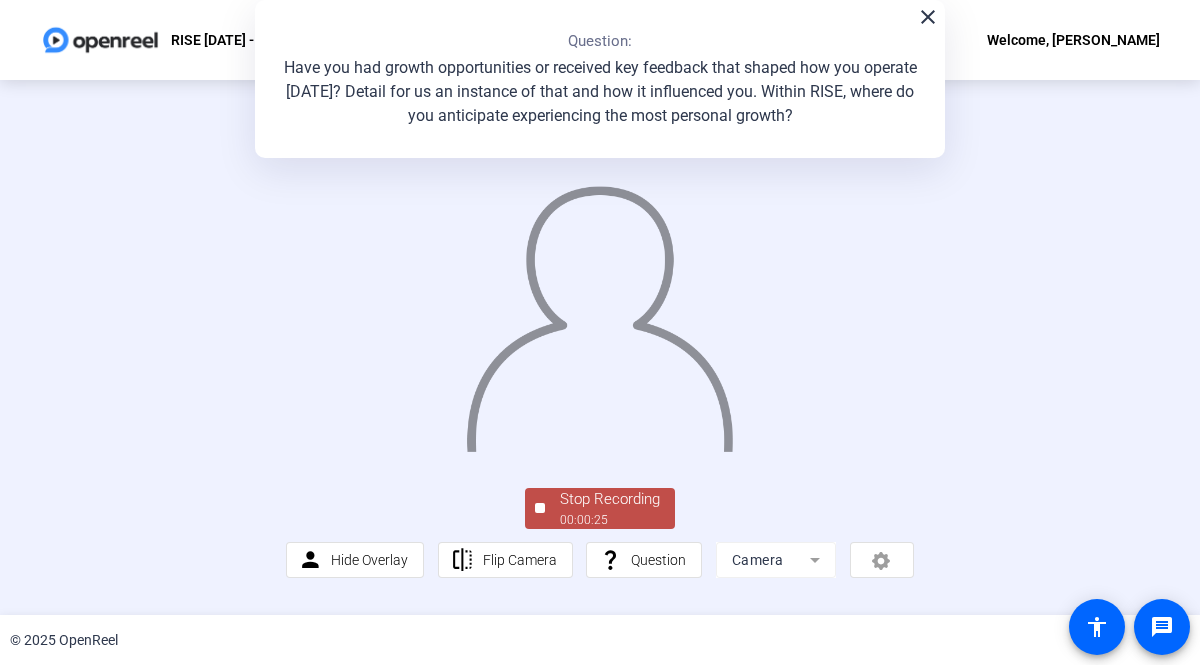 click on "00:00:25" 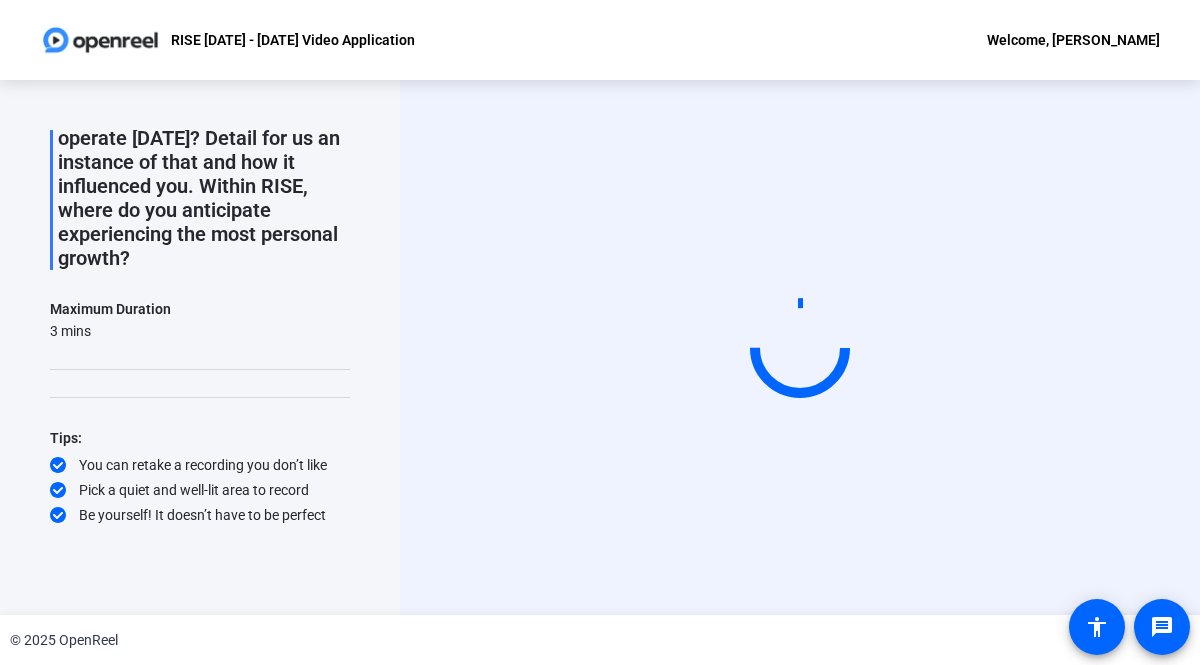 scroll, scrollTop: 0, scrollLeft: 0, axis: both 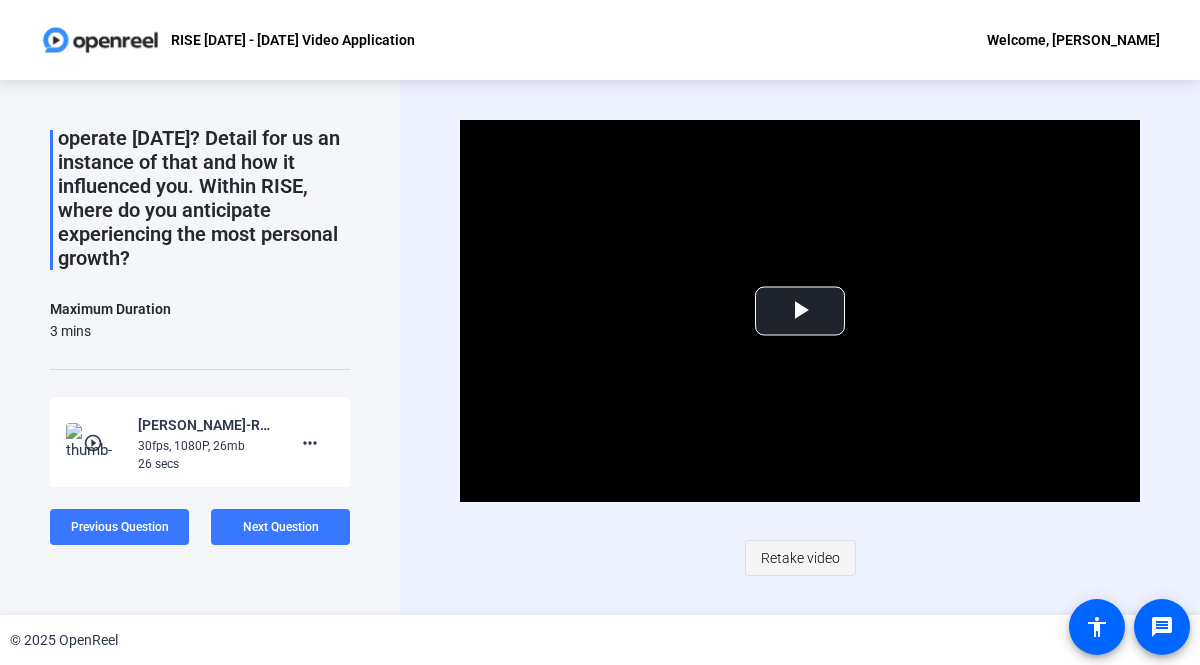 click on "Retake video" 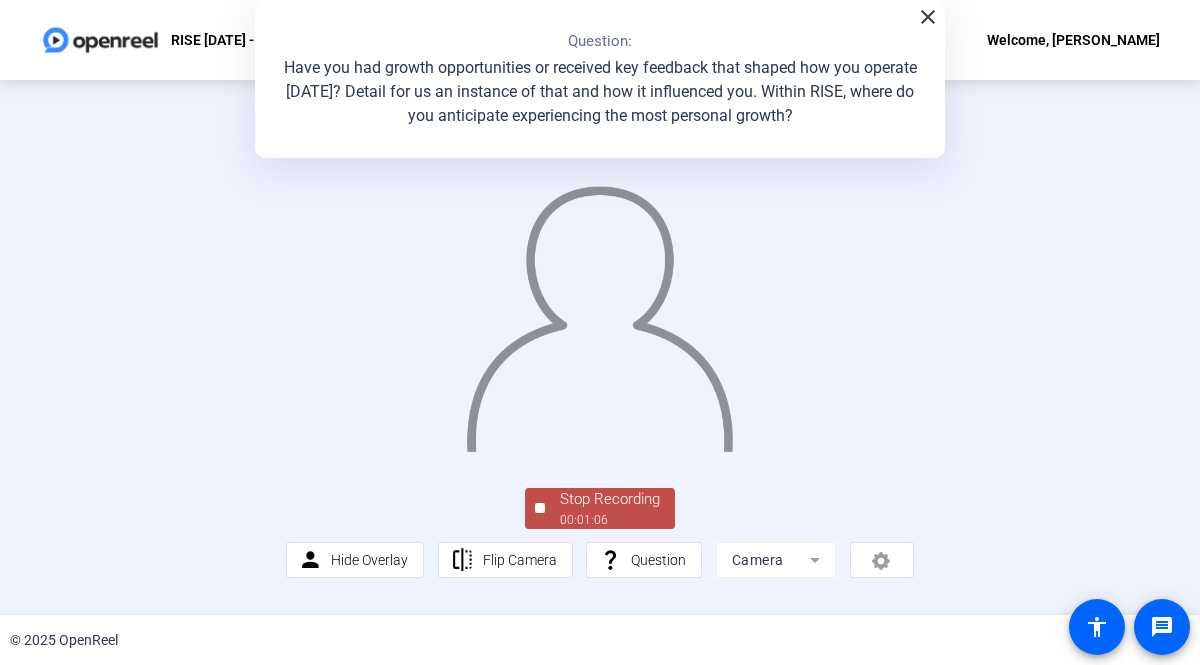 click on "Stop Recording" 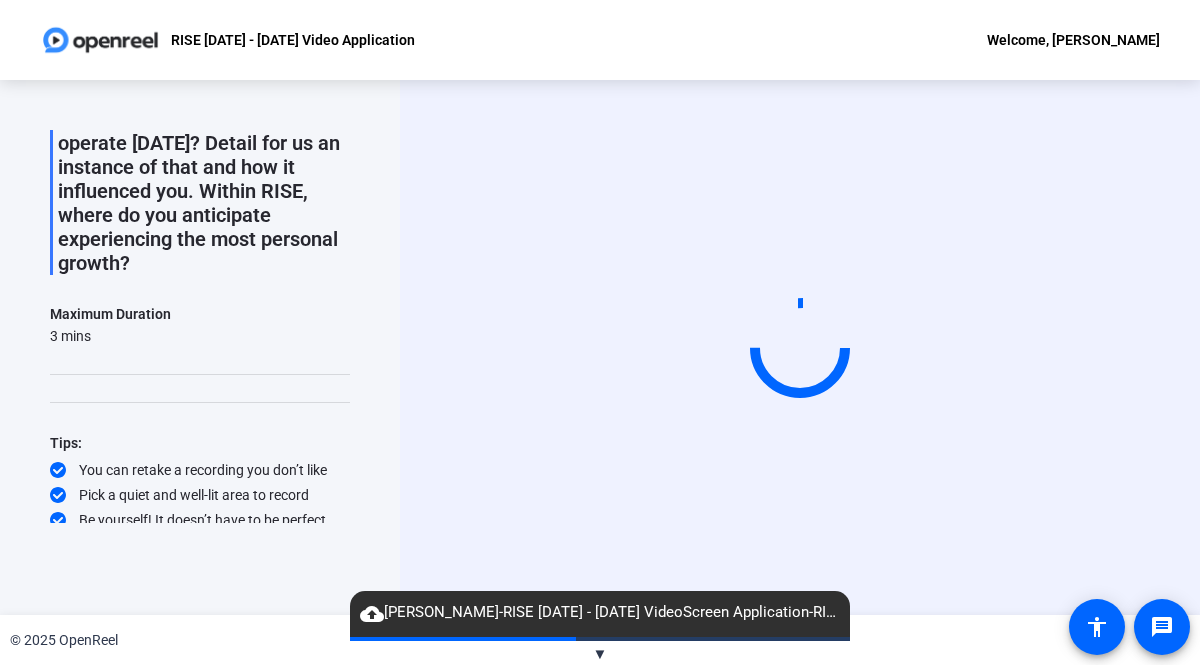scroll, scrollTop: 165, scrollLeft: 0, axis: vertical 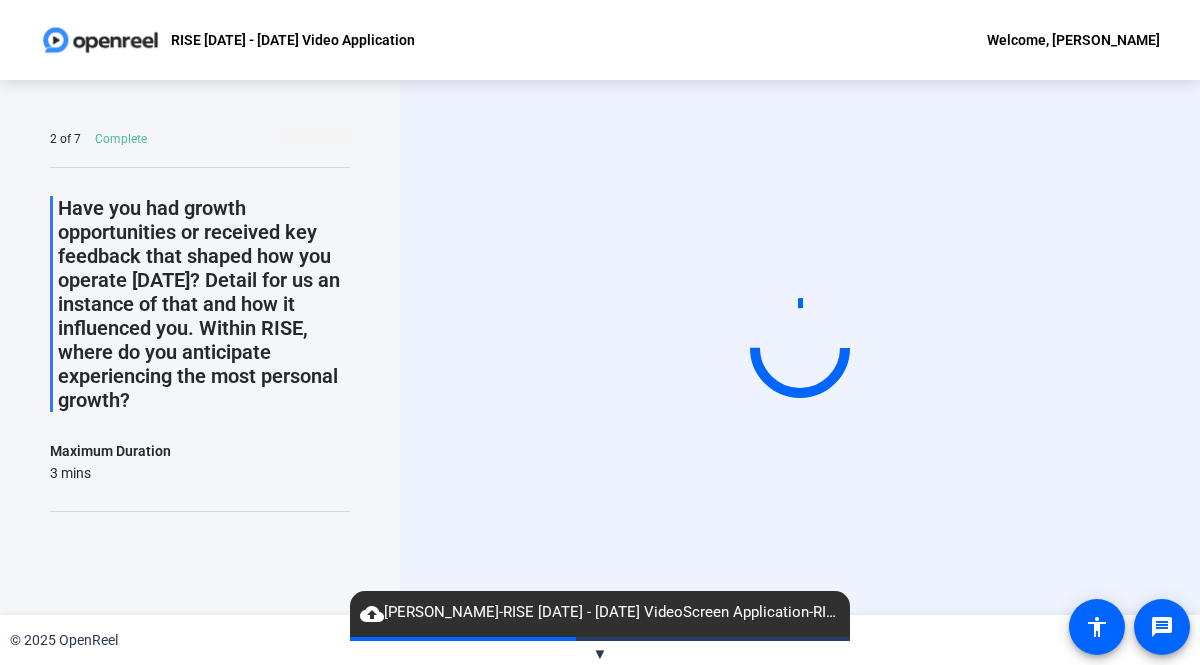 click 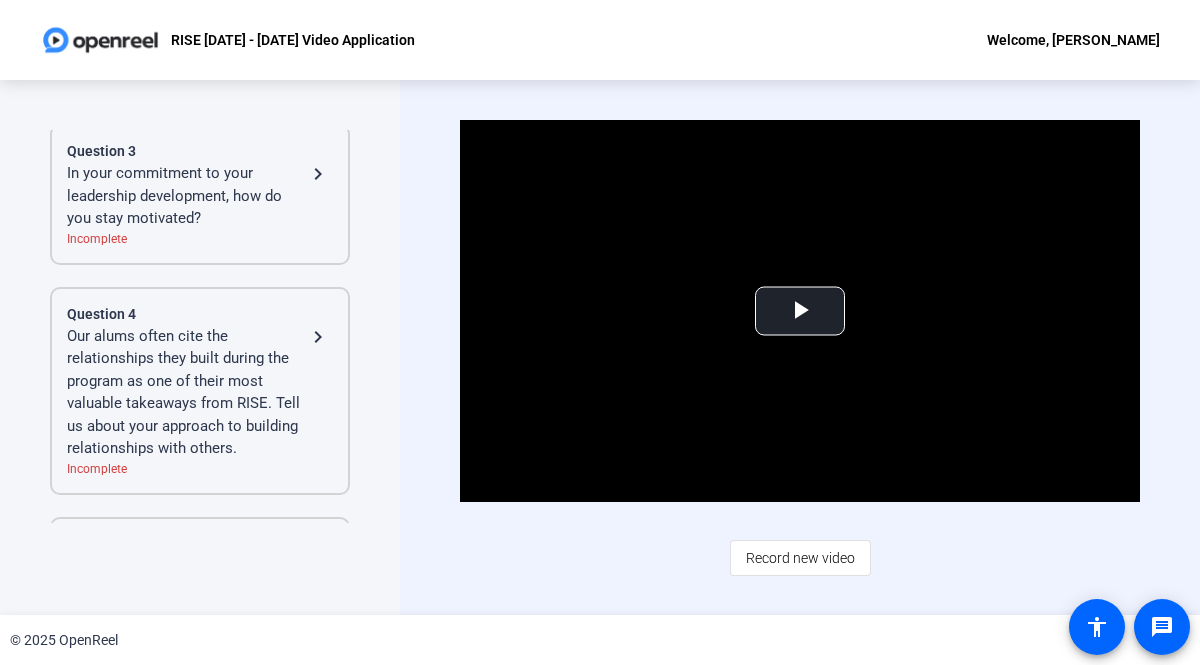 scroll, scrollTop: 568, scrollLeft: 0, axis: vertical 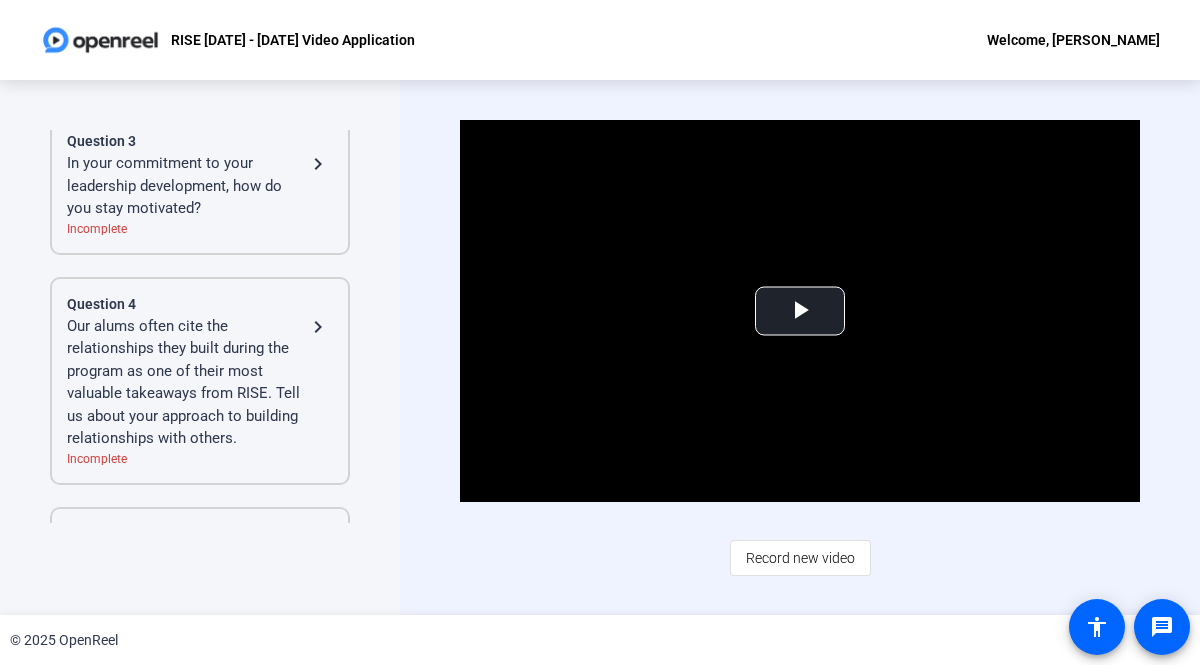 click on "In your commitment to your leadership development, how do you stay motivated?" 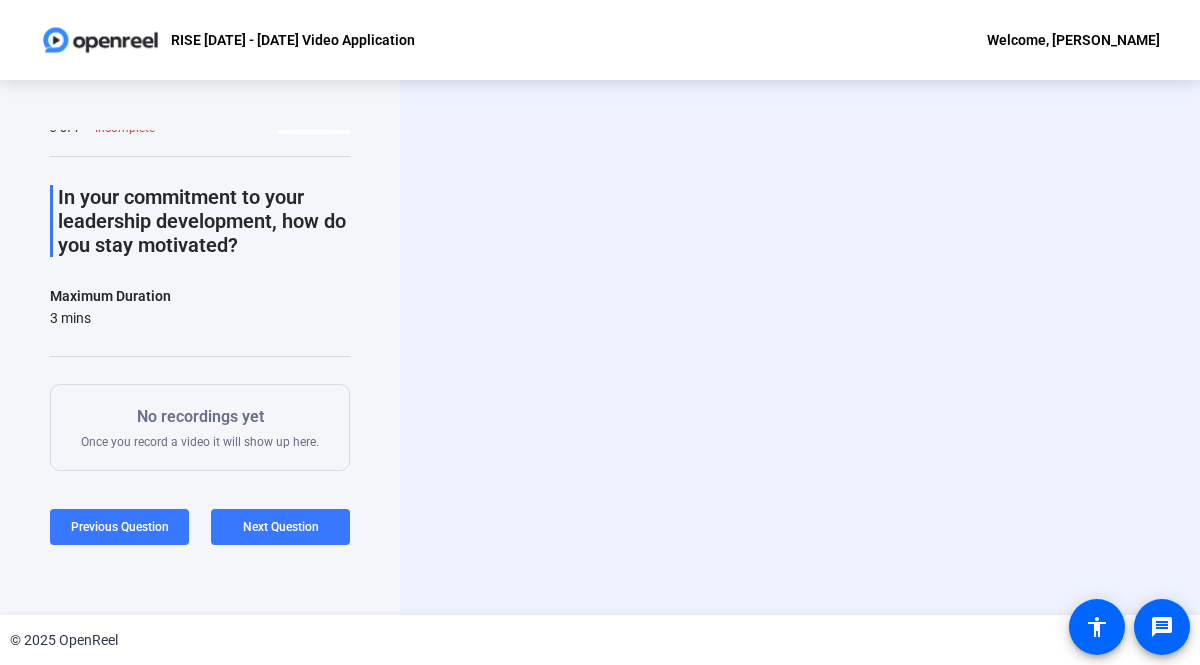 scroll, scrollTop: 0, scrollLeft: 0, axis: both 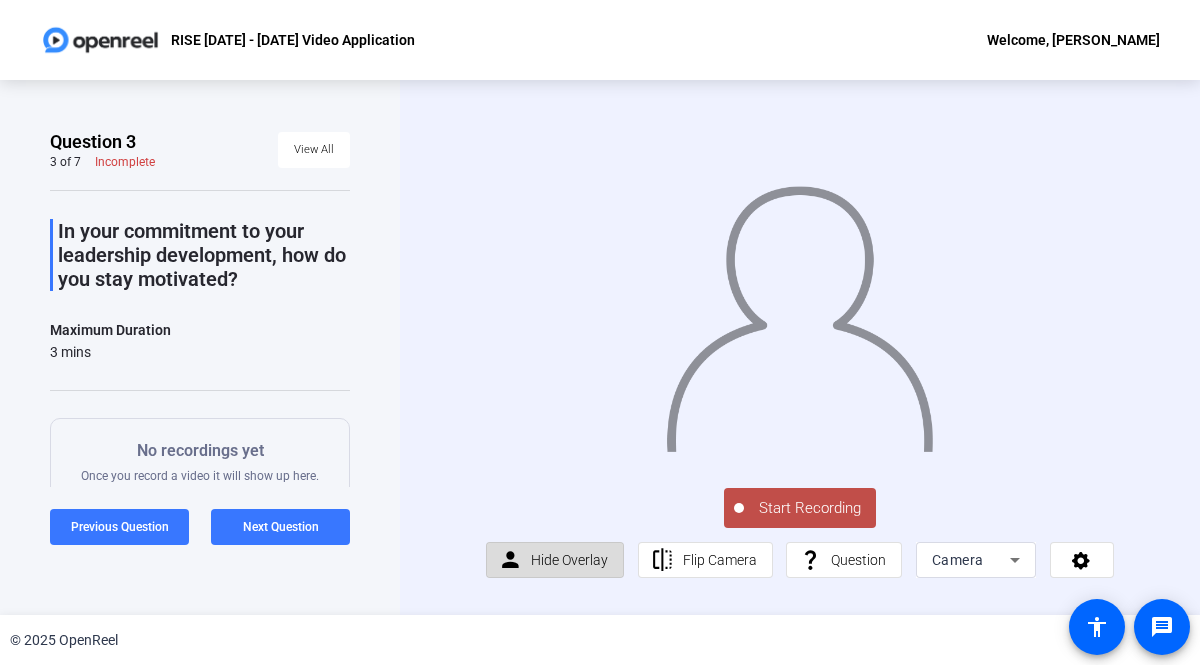 click on "Hide Overlay" 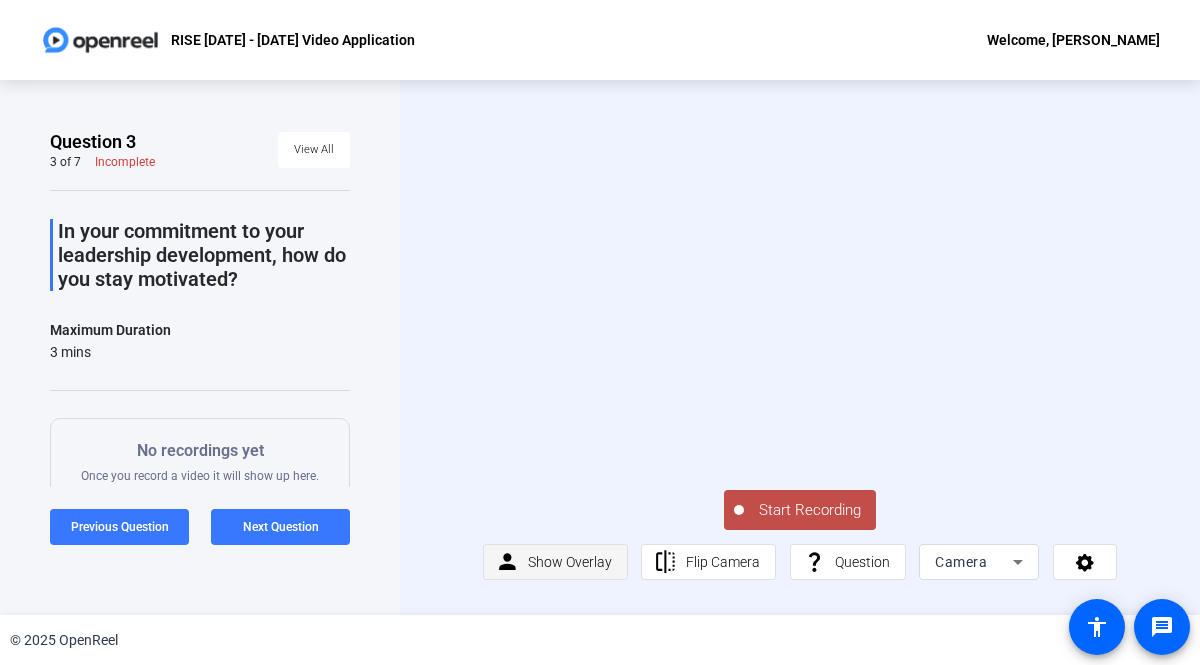 click on "Show Overlay" 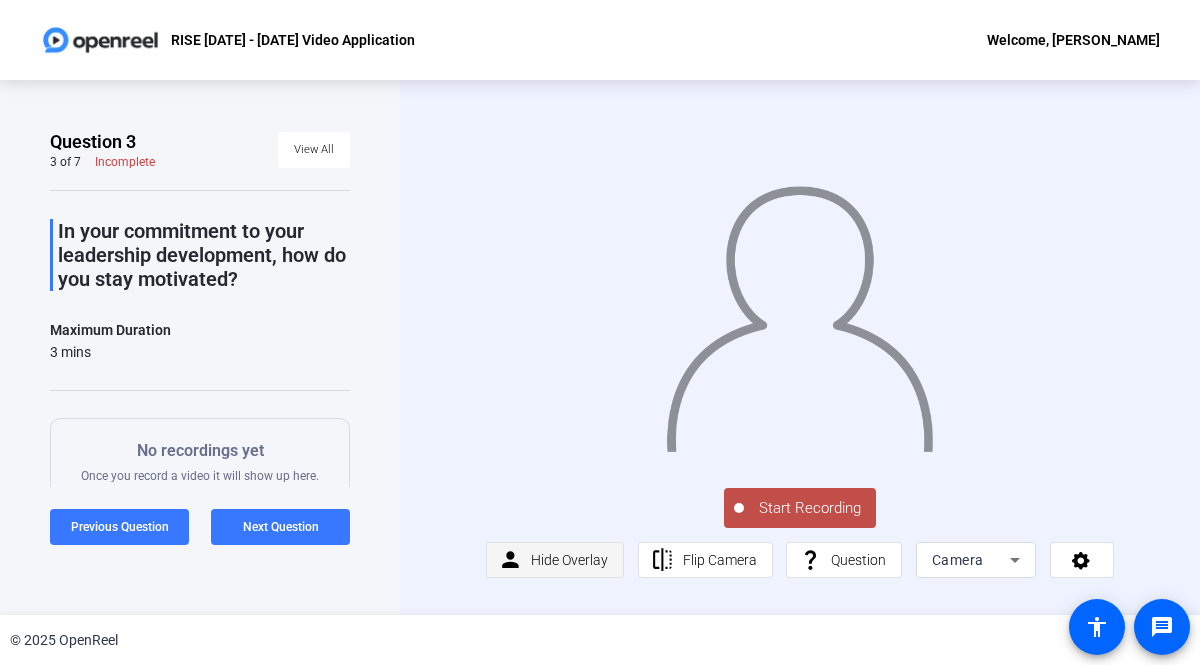click on "Hide Overlay" 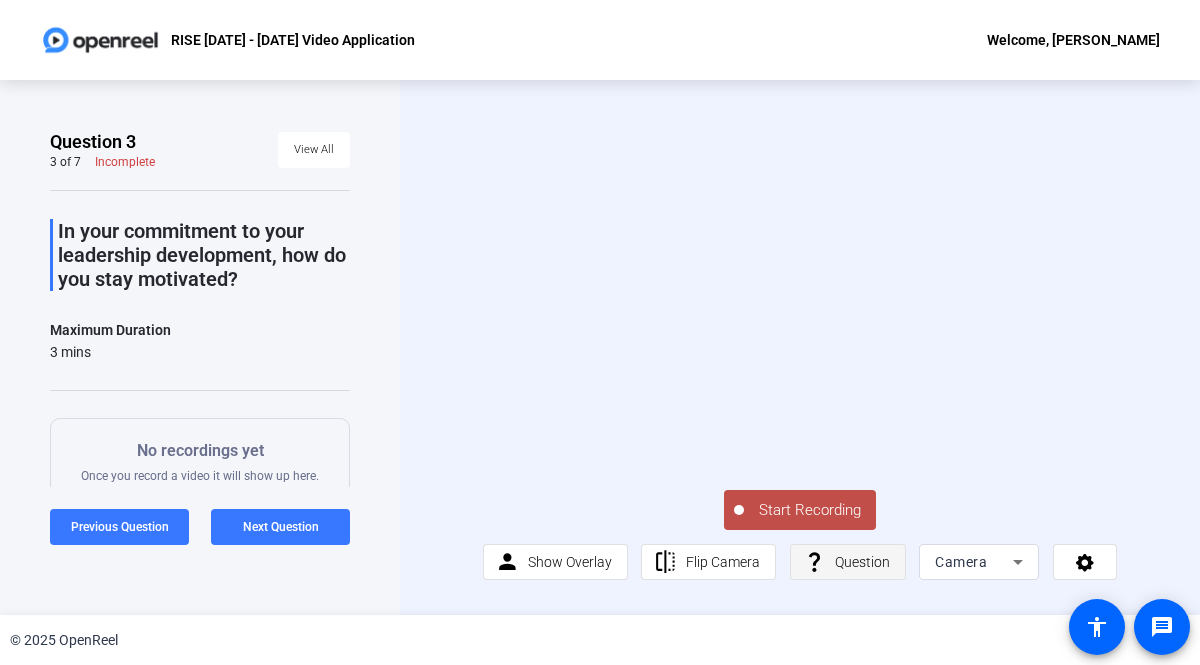 click on "question_mark" 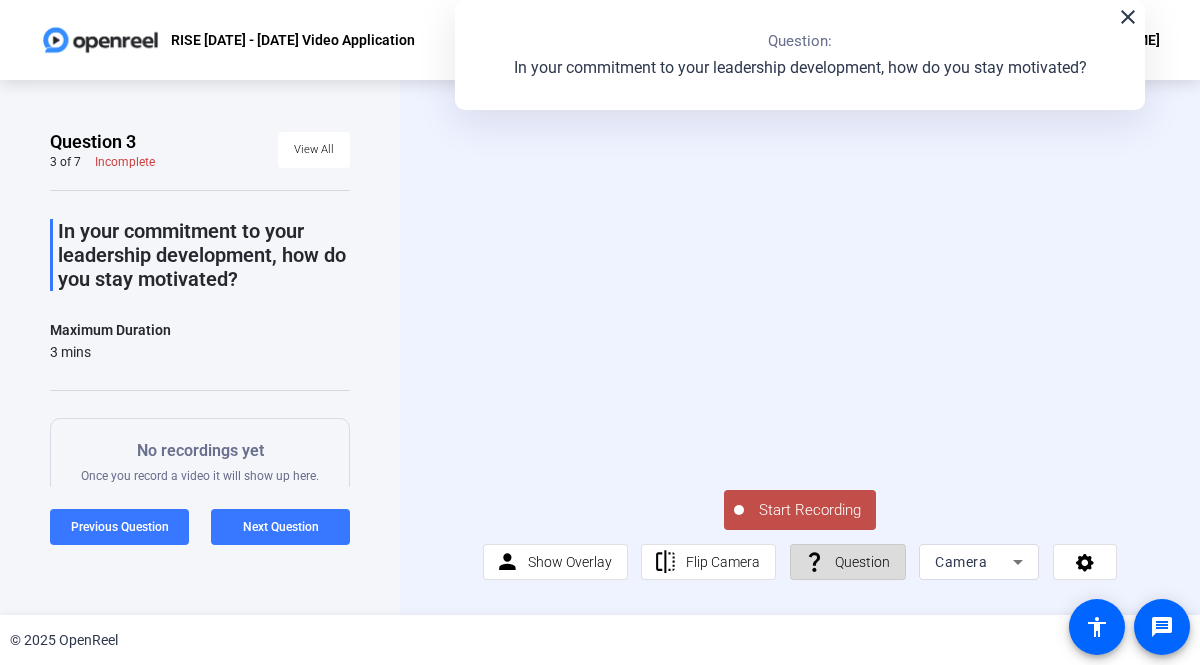 click on "question_mark" 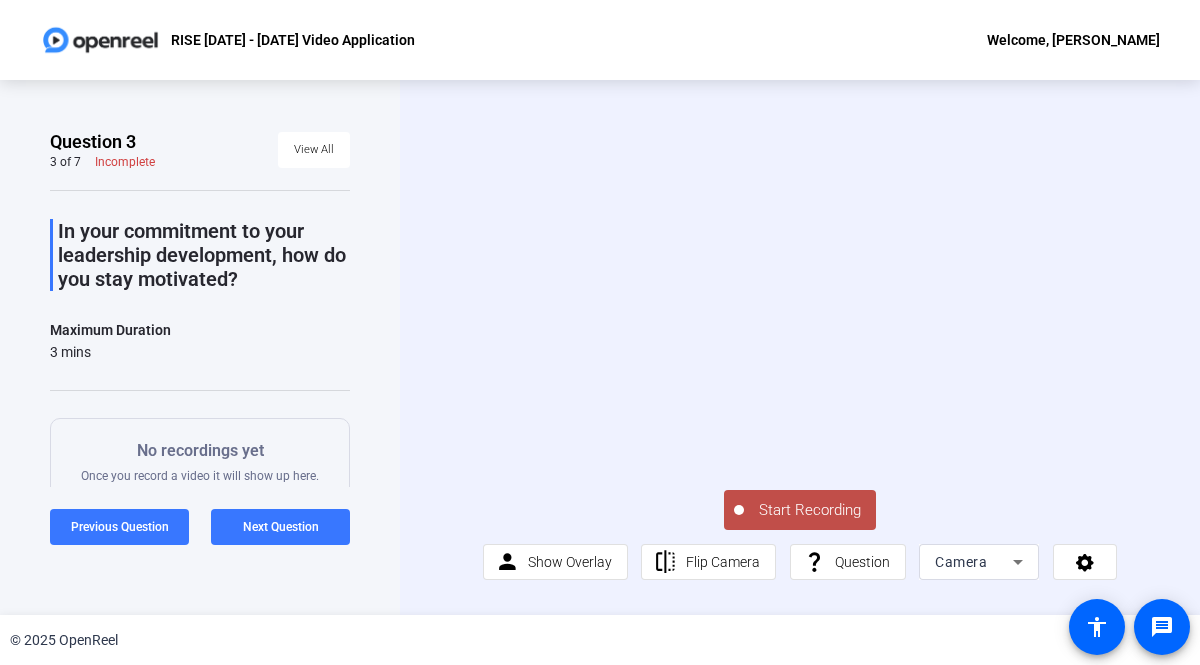 click on "Start Recording" 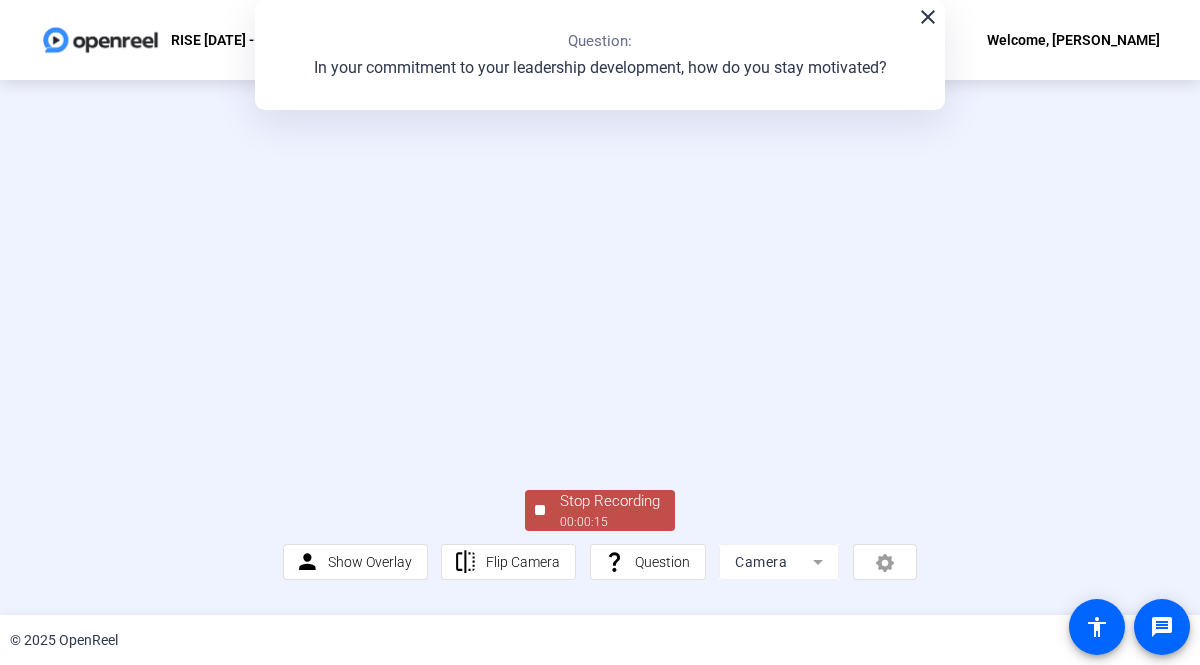 drag, startPoint x: 816, startPoint y: 536, endPoint x: 641, endPoint y: 712, distance: 248.19548 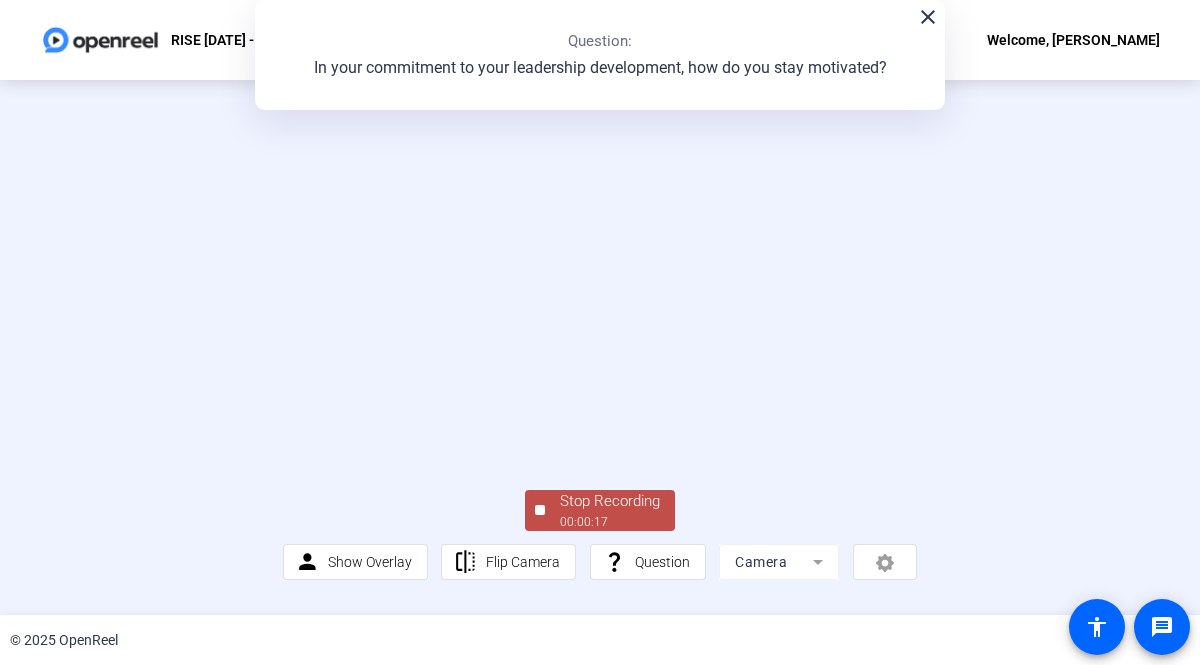 click on "Stop Recording" 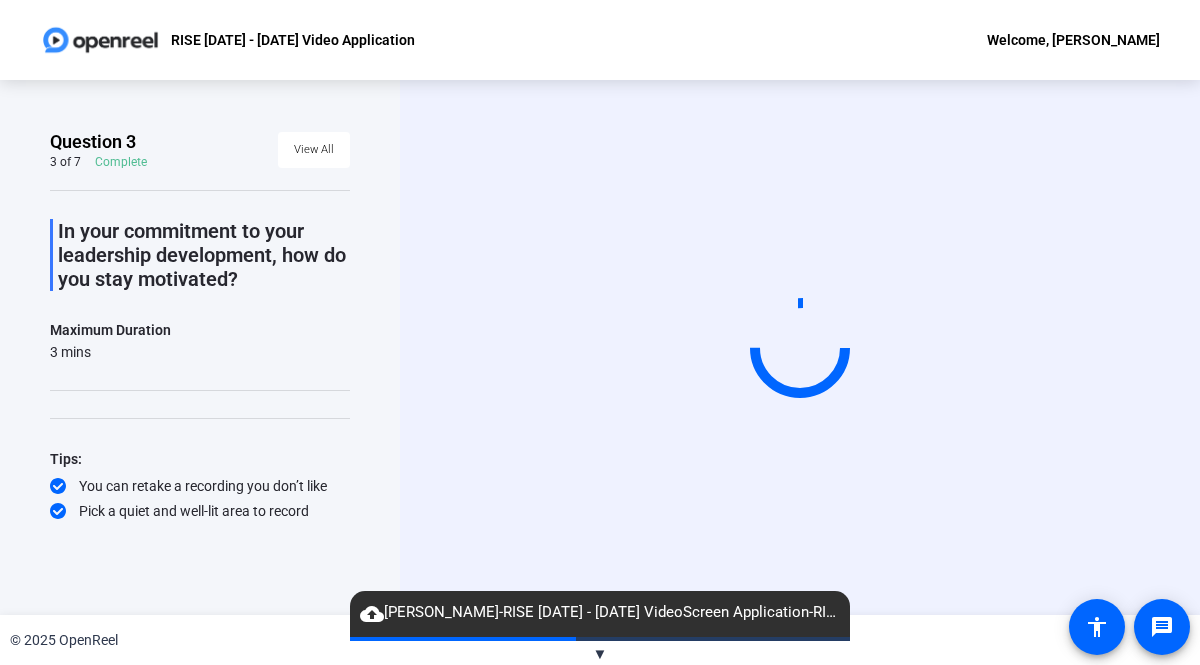 scroll, scrollTop: 21, scrollLeft: 0, axis: vertical 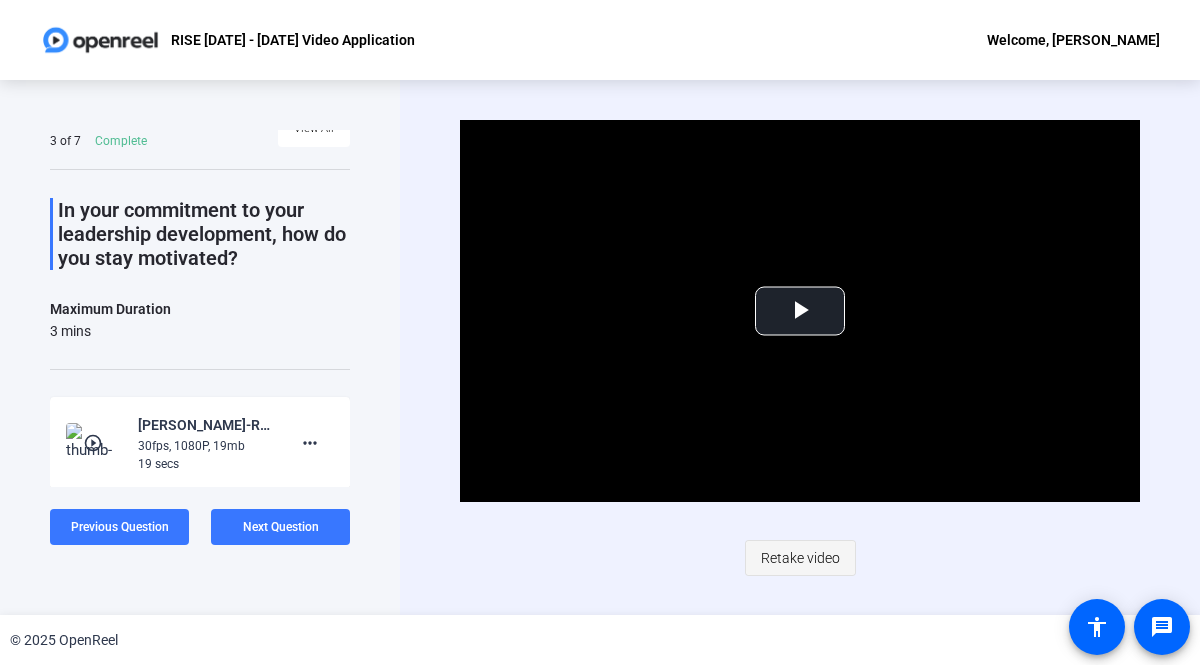 click on "Retake video" 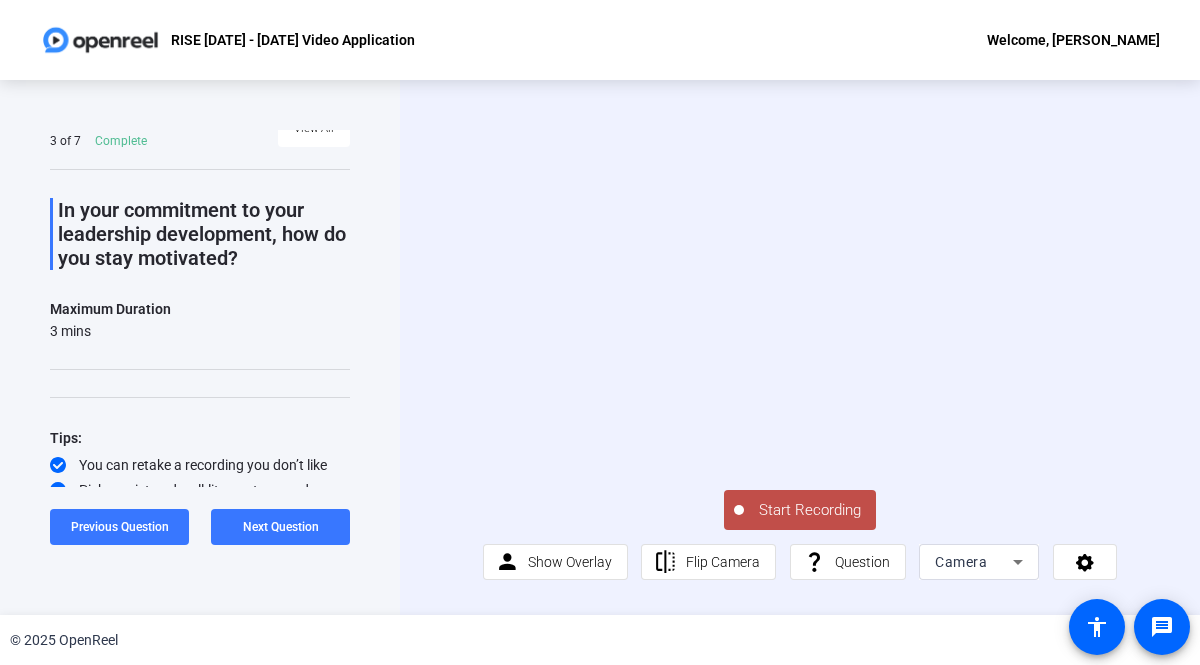 click on "Start Recording" 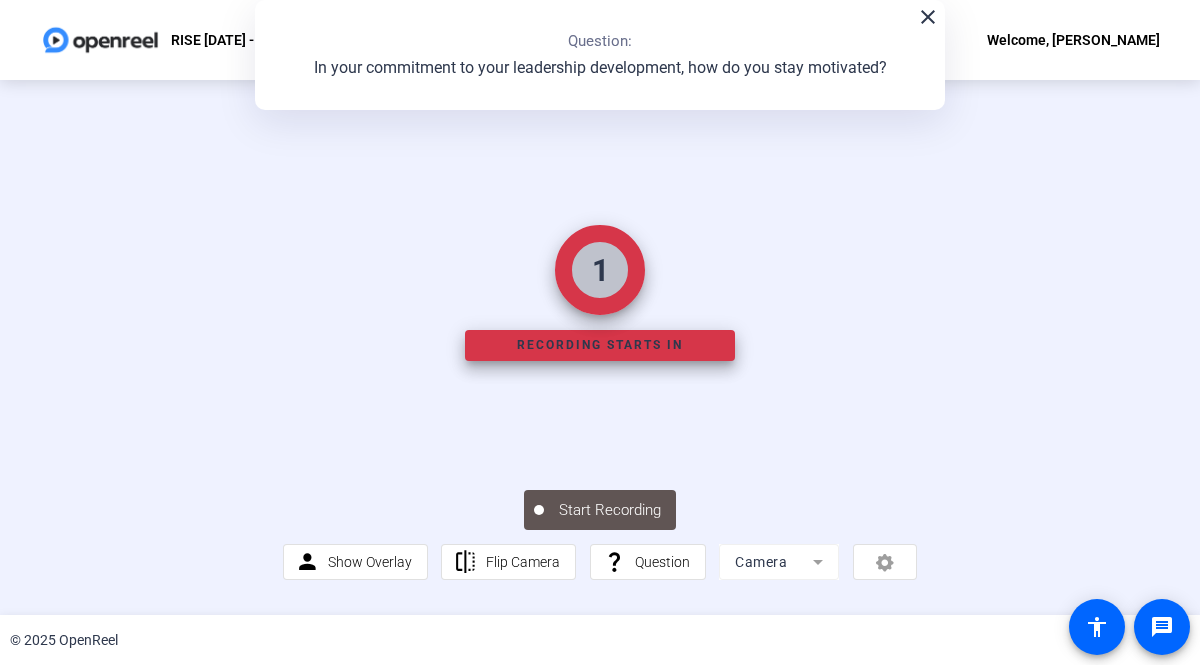 scroll, scrollTop: 14, scrollLeft: 0, axis: vertical 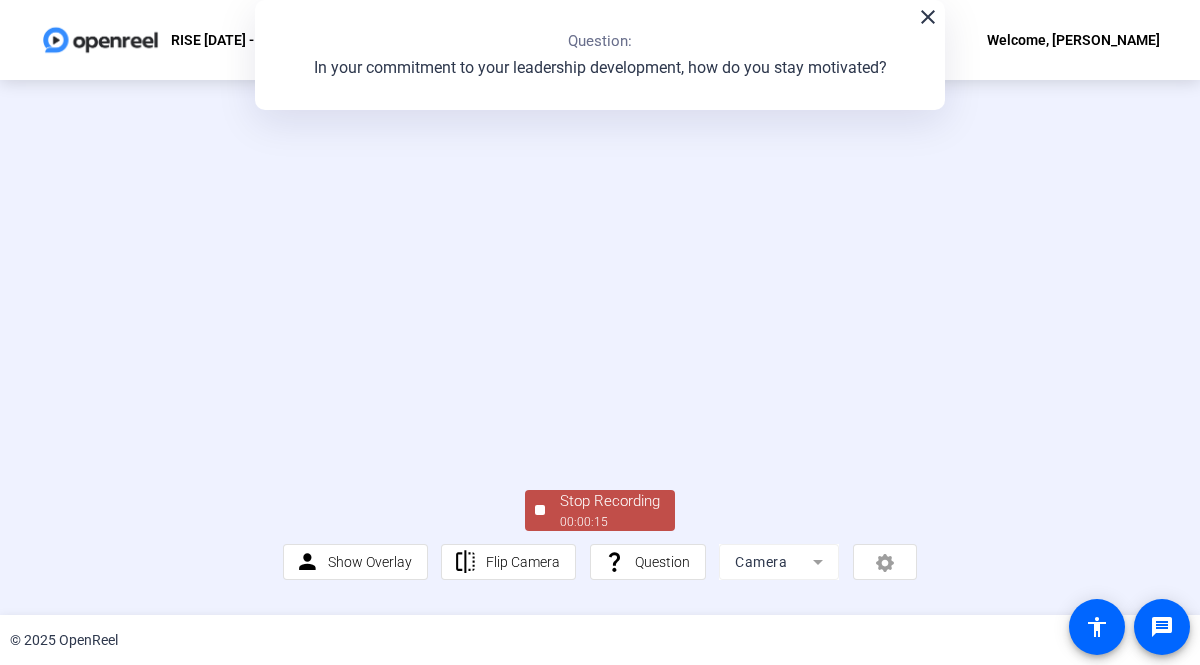 click on "Stop Recording" 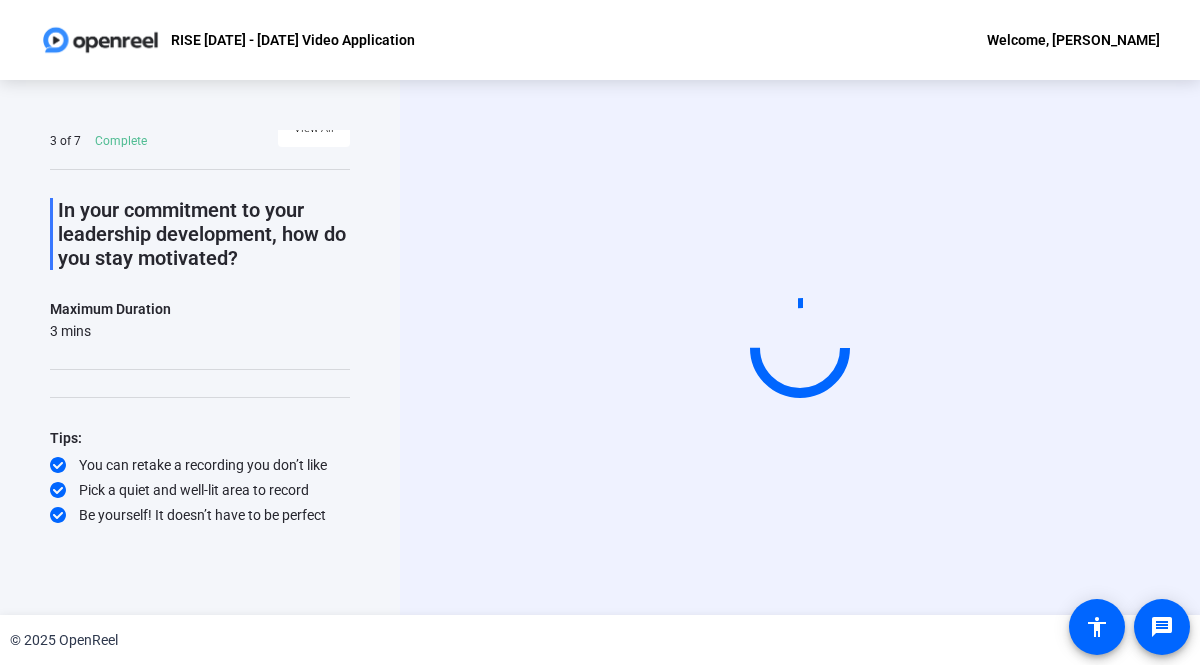scroll, scrollTop: 0, scrollLeft: 0, axis: both 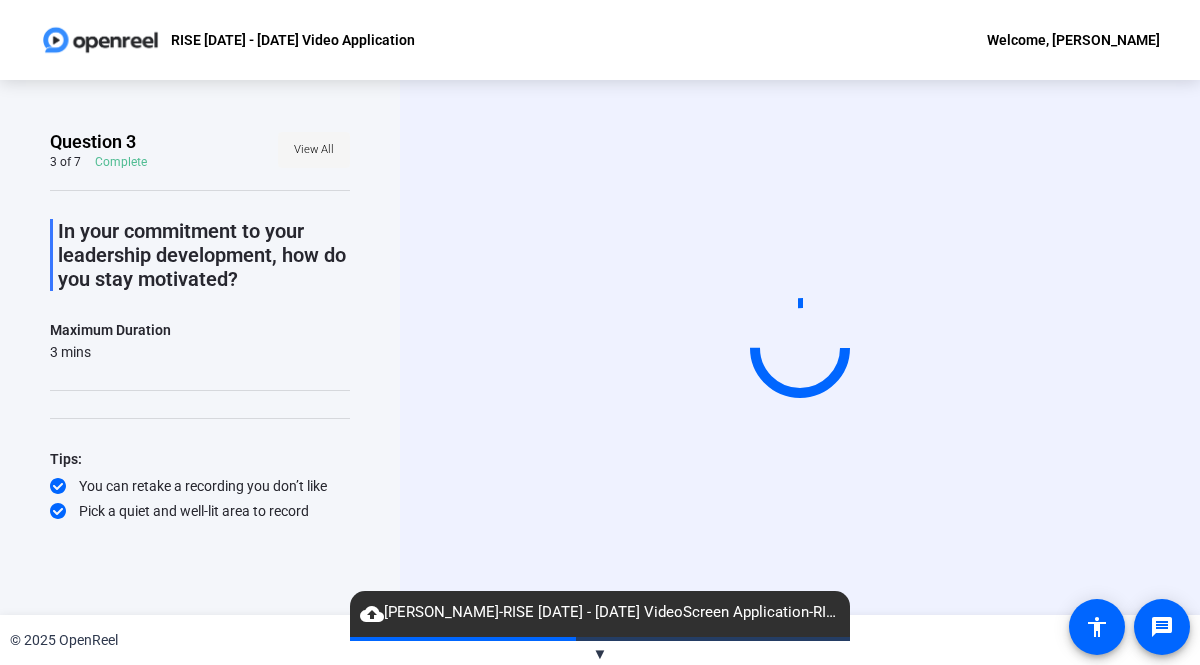 click on "View All" 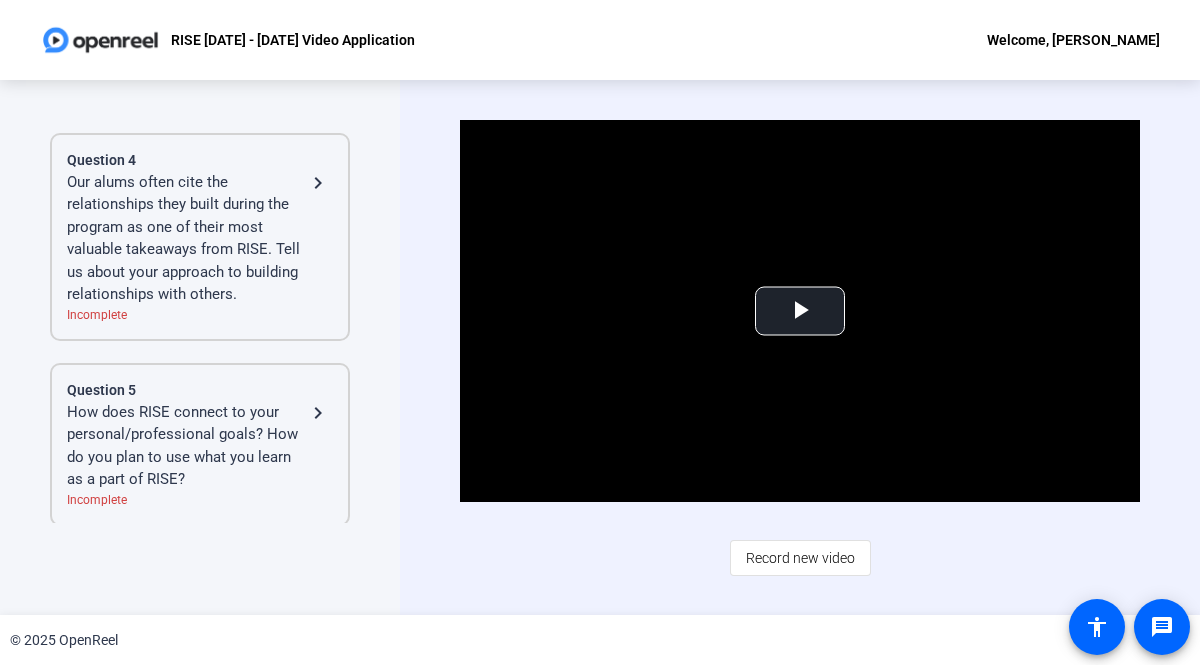 scroll, scrollTop: 715, scrollLeft: 0, axis: vertical 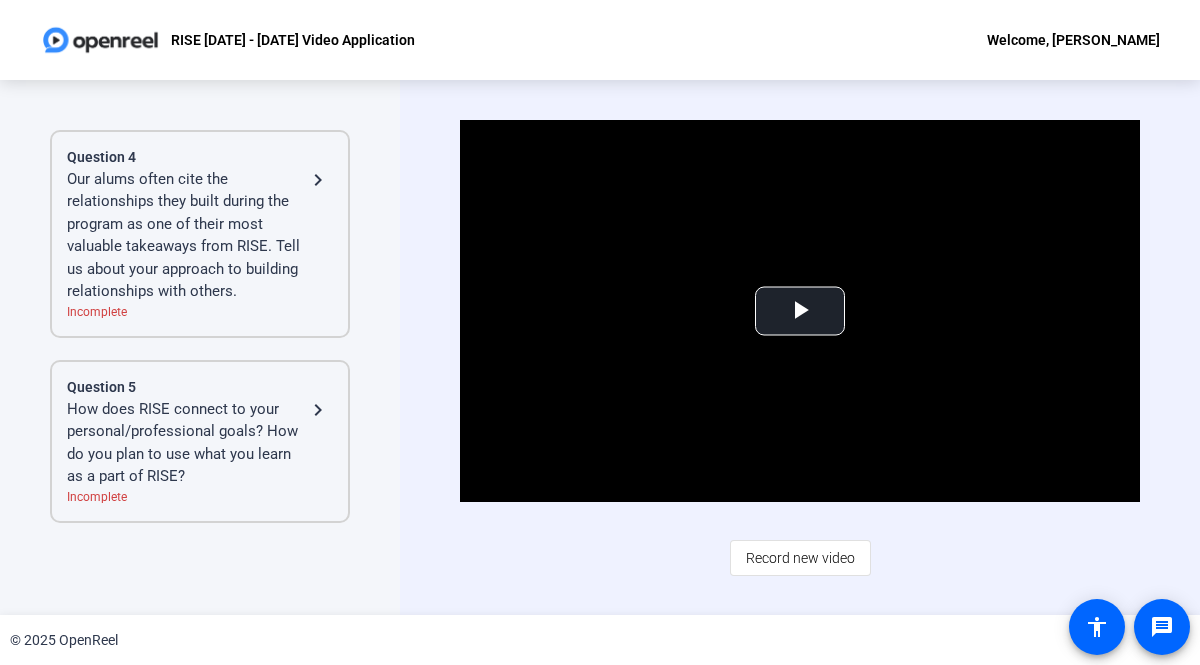 click on "Our alums often cite the relationships they built during the program as one of their most valuable takeaways from RISE. Tell us about your approach to building relationships with others." 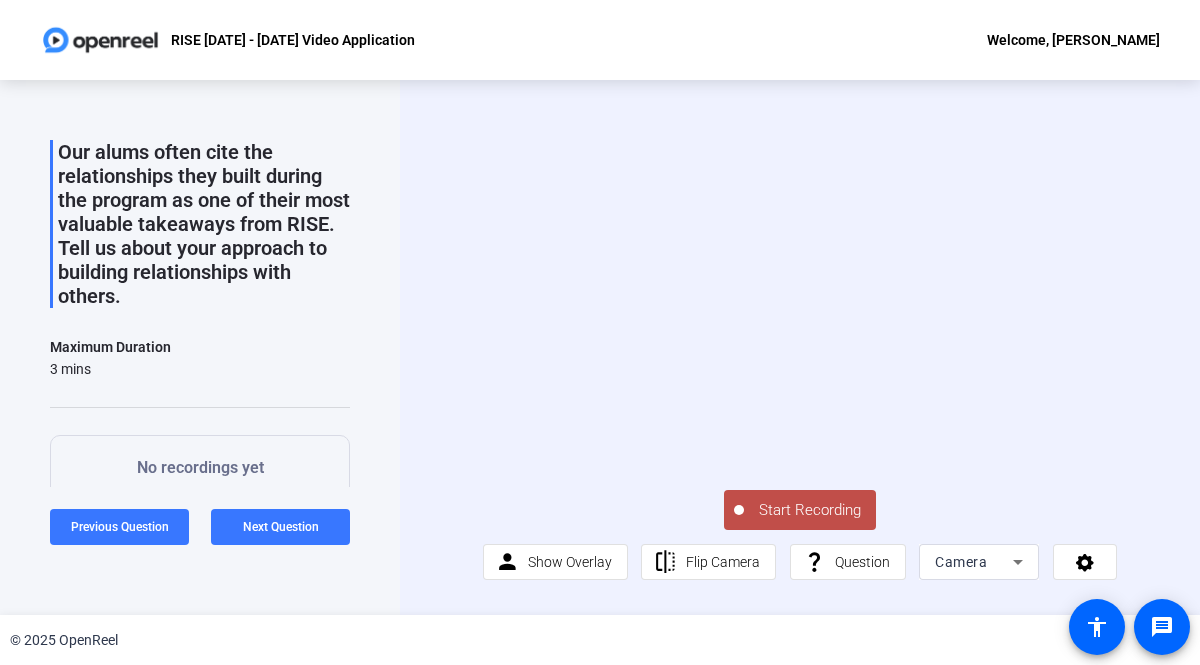 scroll, scrollTop: 0, scrollLeft: 0, axis: both 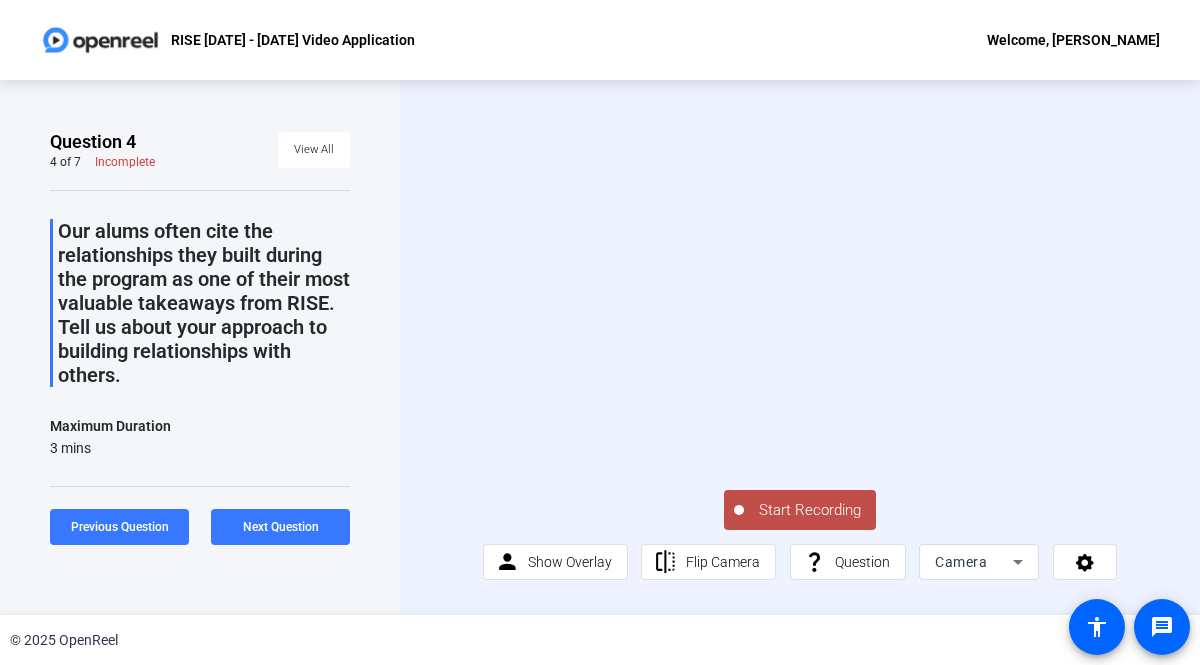 click on "Start Recording" 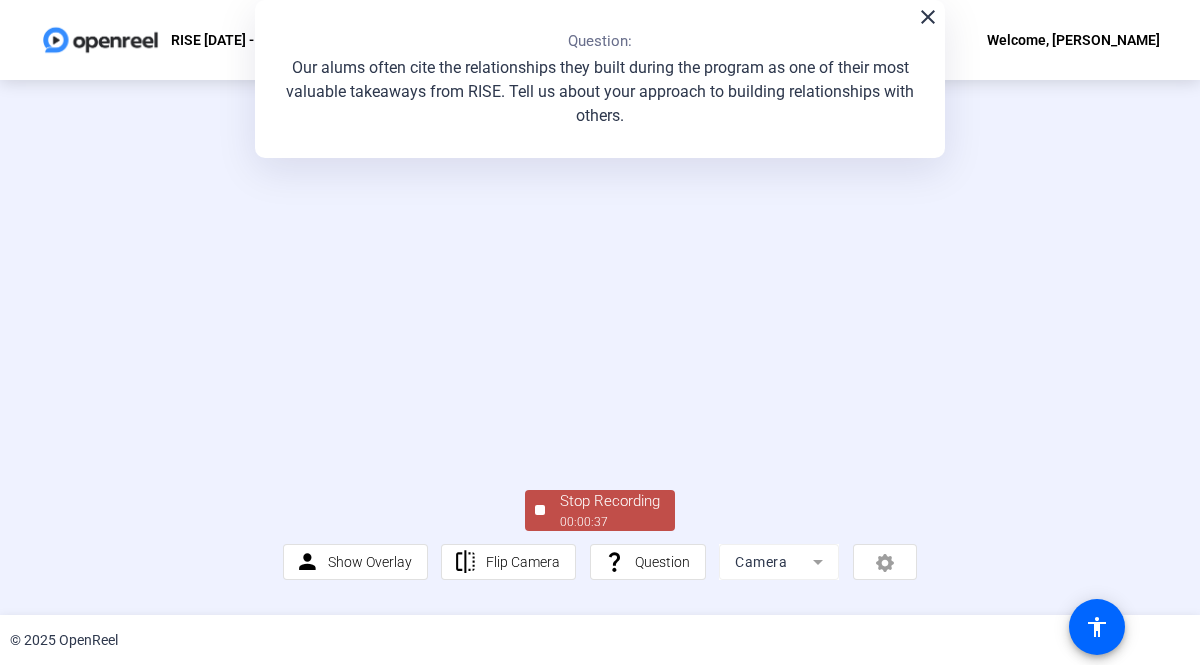 scroll, scrollTop: 55, scrollLeft: 0, axis: vertical 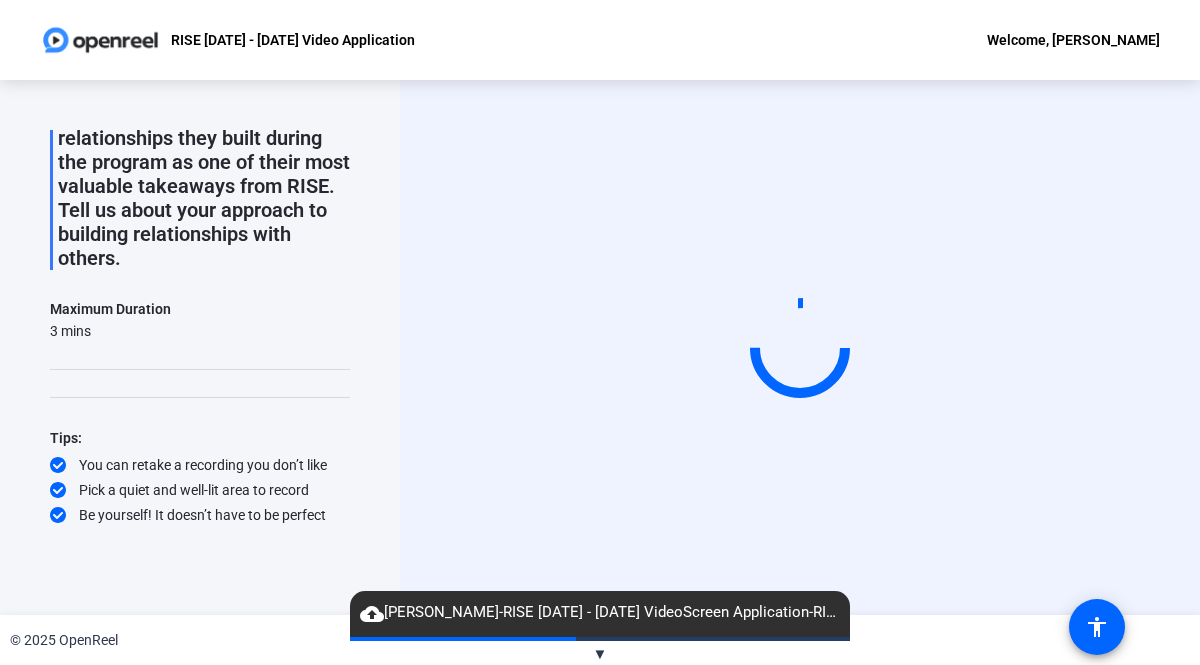 click on "Our alums often cite the relationships they built during the program as one of their most valuable takeaways from RISE. Tell us about your approach to building relationships with others." 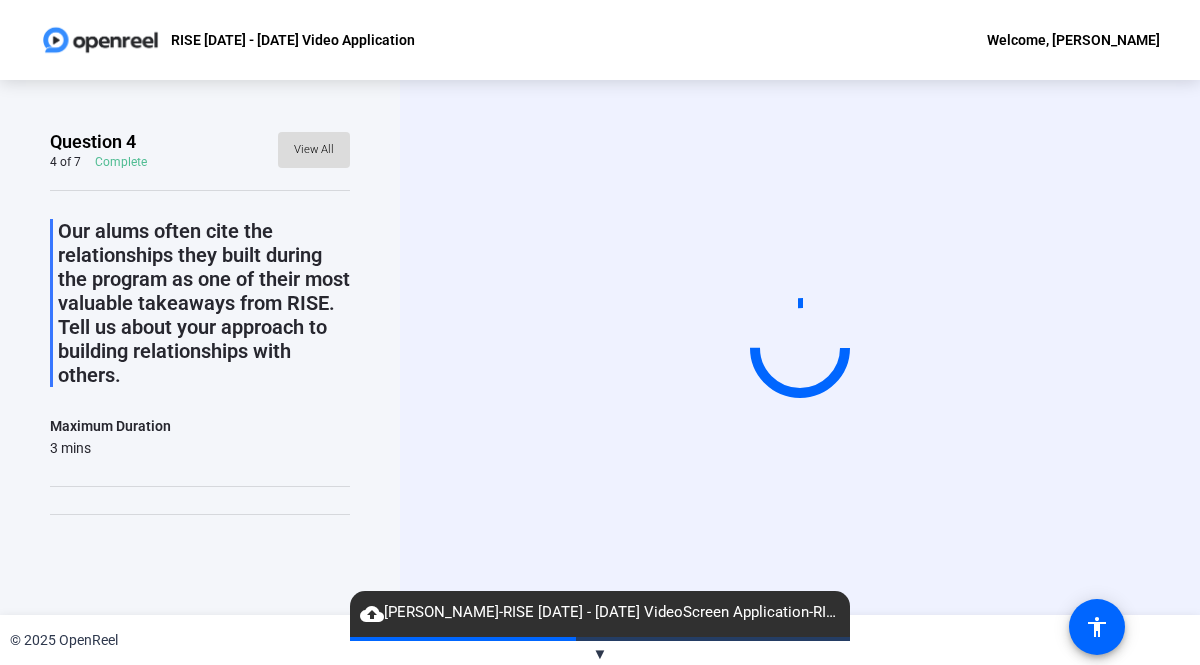 click on "View All" 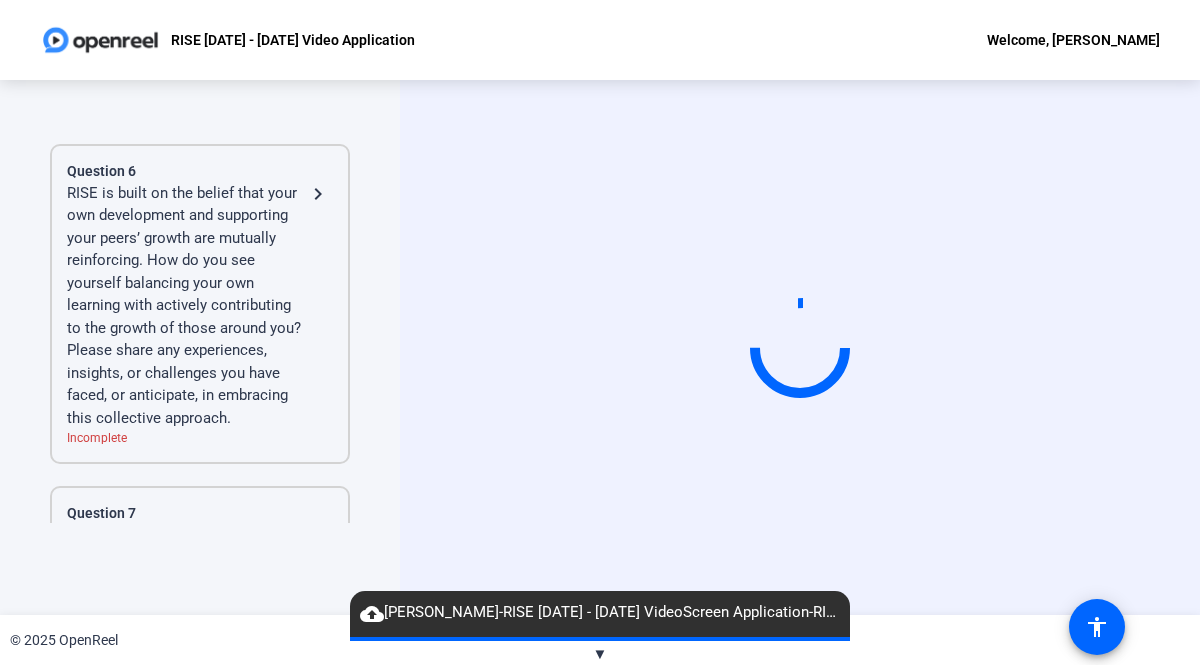 scroll, scrollTop: 1067, scrollLeft: 0, axis: vertical 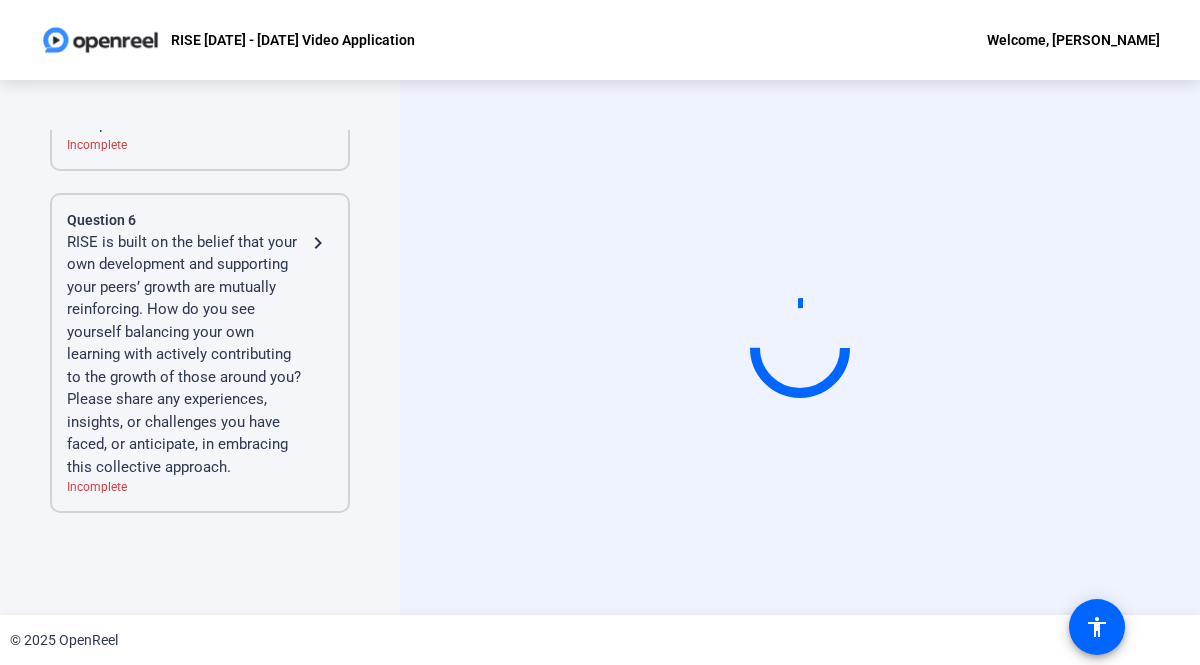 click on "RISE is built on the belief that your own development and supporting your peers’ growth are mutually reinforcing. How do you see yourself balancing your own learning with actively contributing to the growth of those around you? Please share any experiences, insights, or challenges you have faced, or anticipate, in embracing this collective approach." 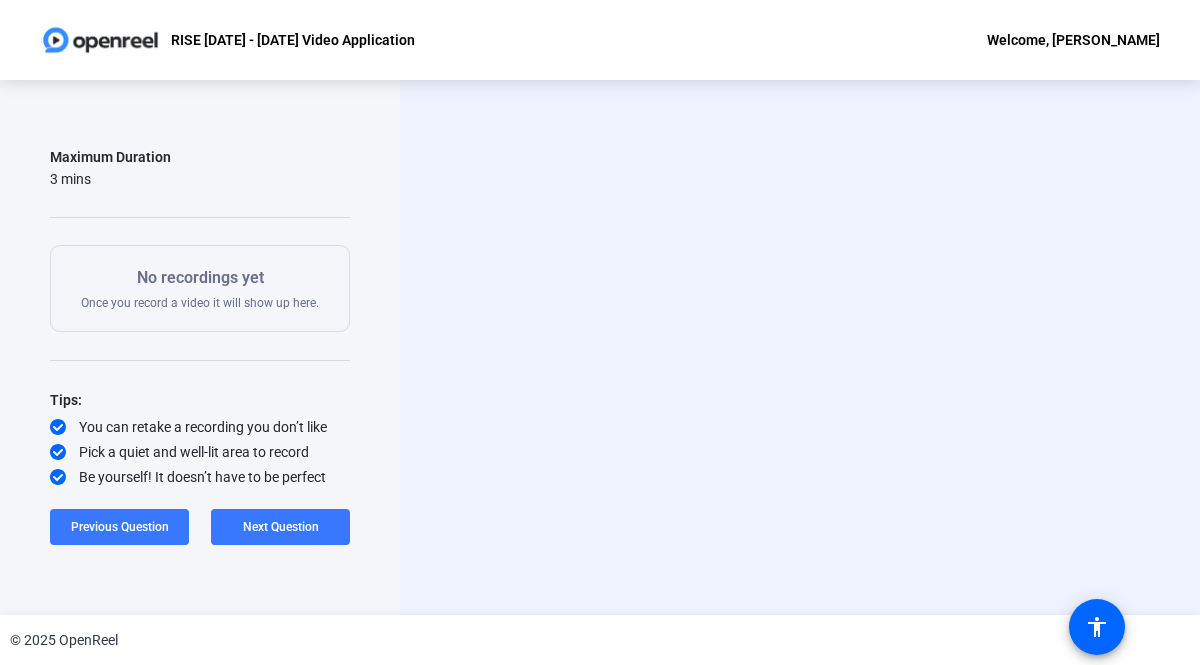 scroll, scrollTop: 404, scrollLeft: 0, axis: vertical 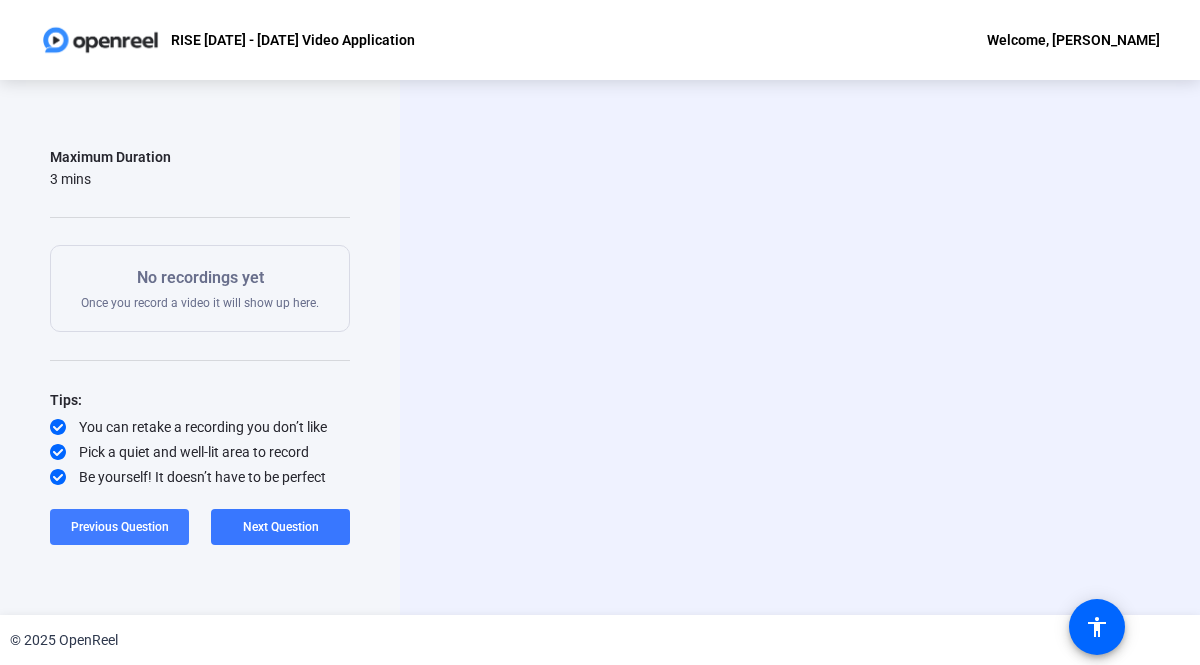 click 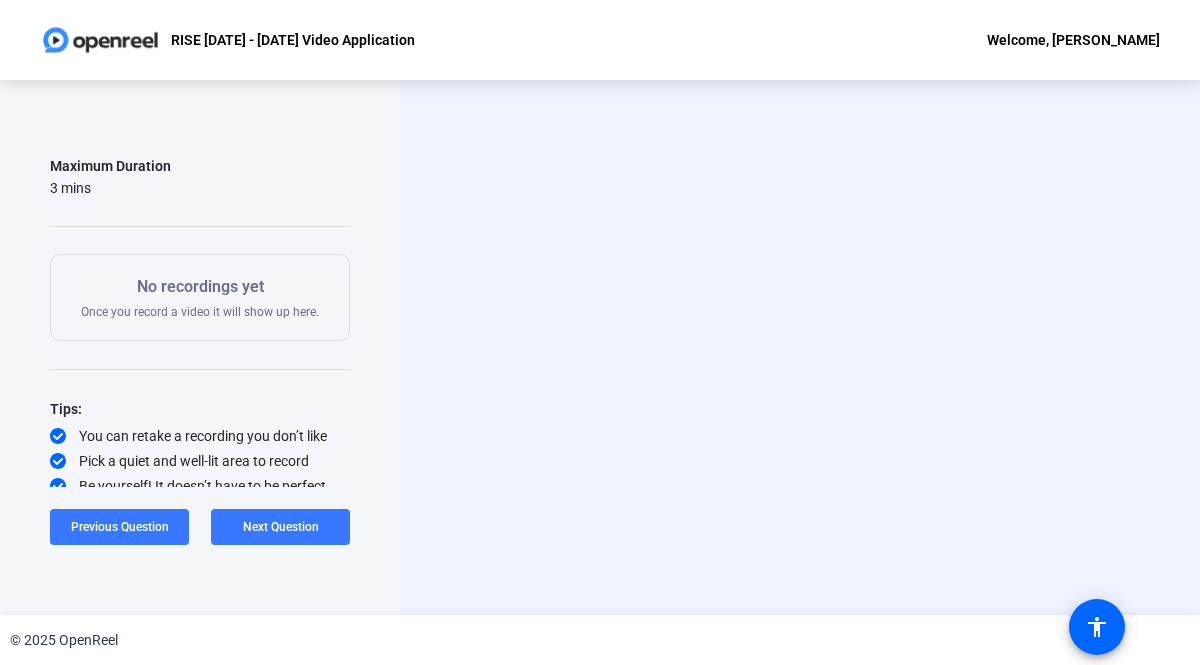 scroll, scrollTop: 0, scrollLeft: 0, axis: both 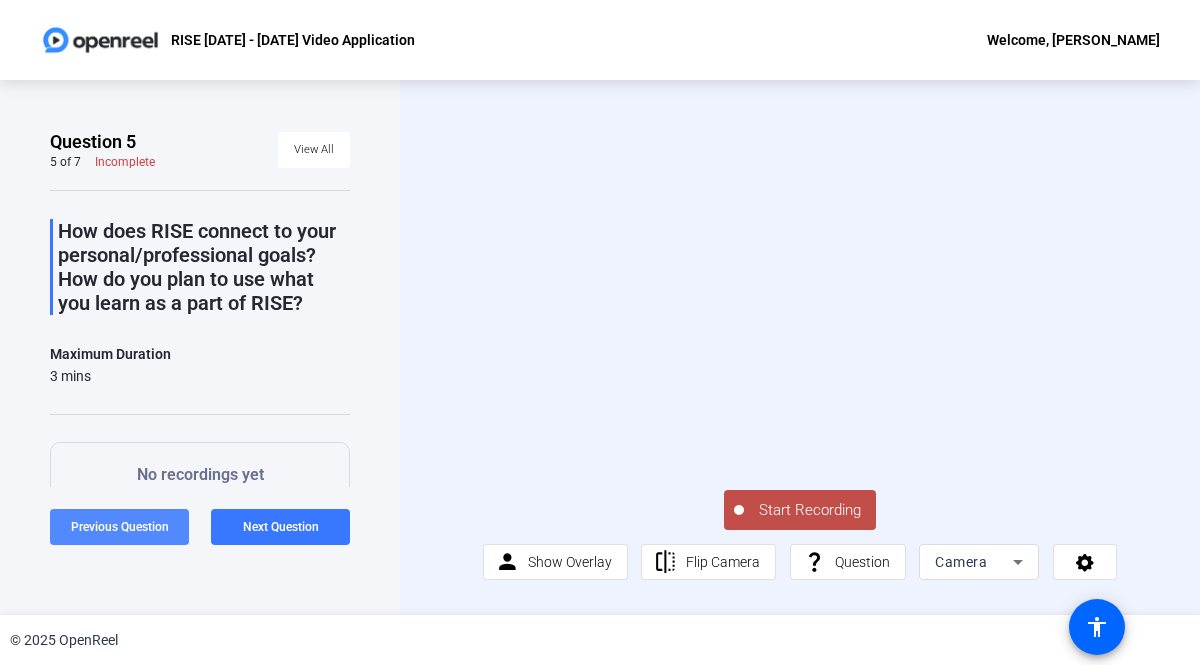 click 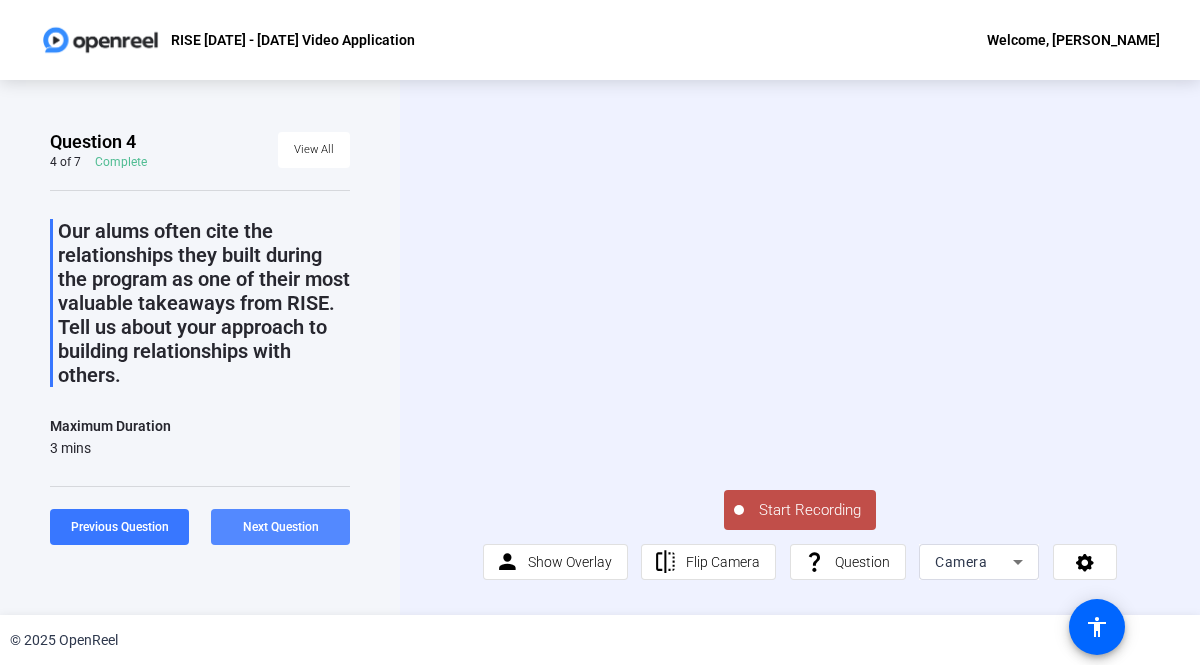 click 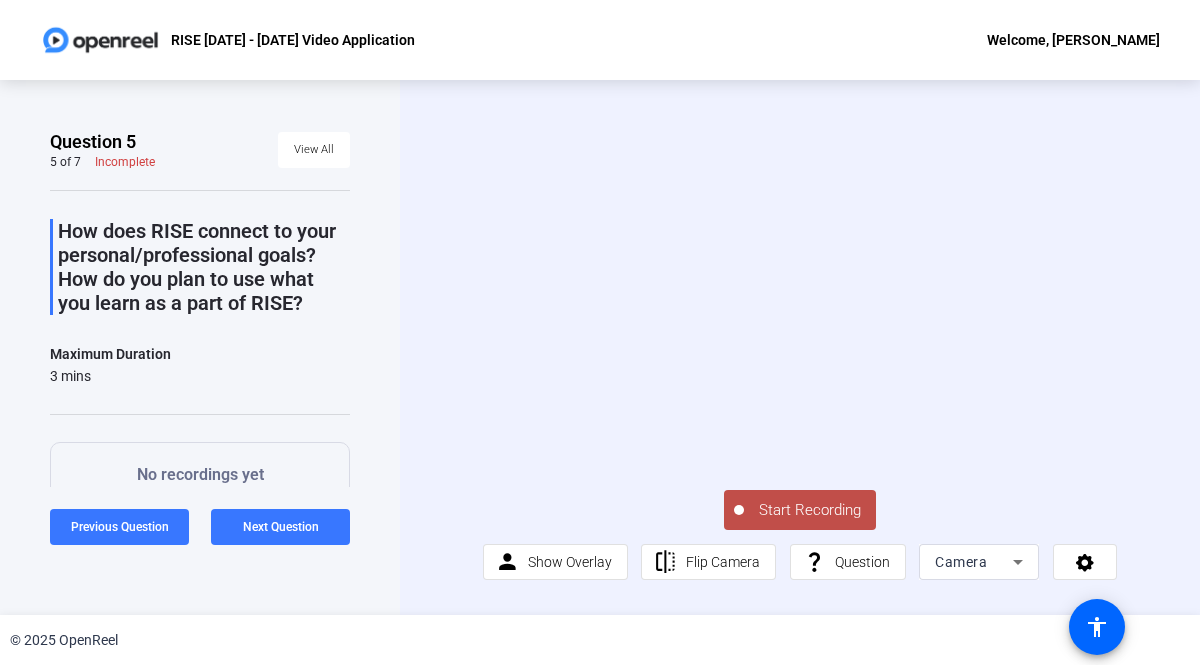 click on "Start Recording" 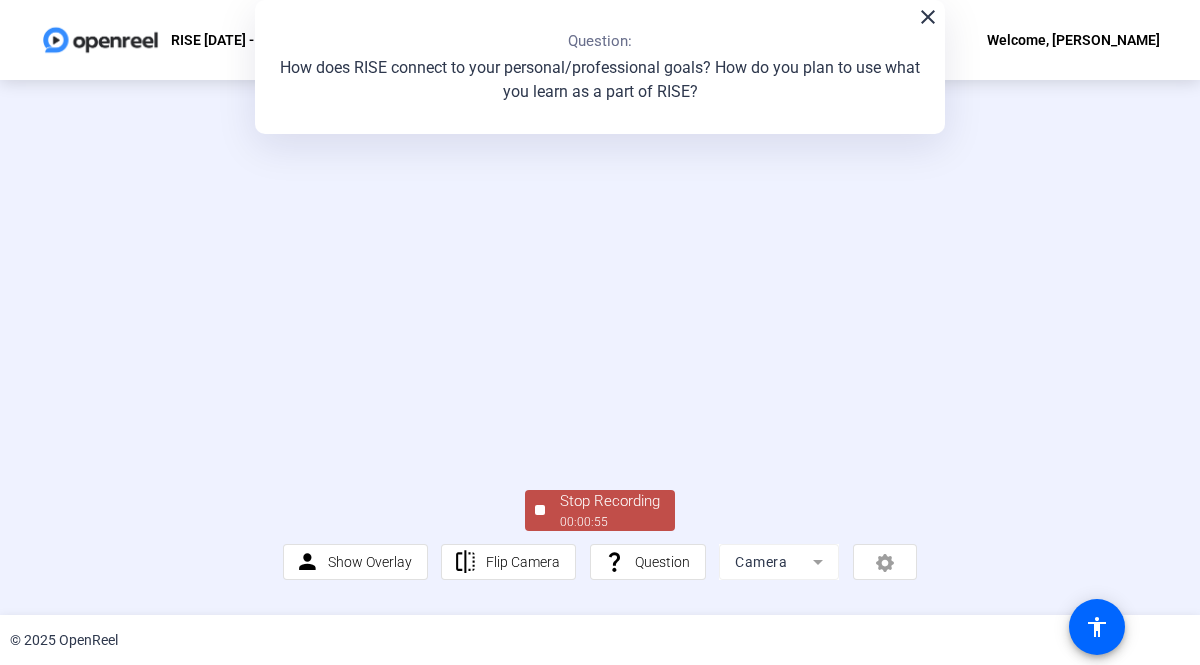 scroll, scrollTop: 75, scrollLeft: 0, axis: vertical 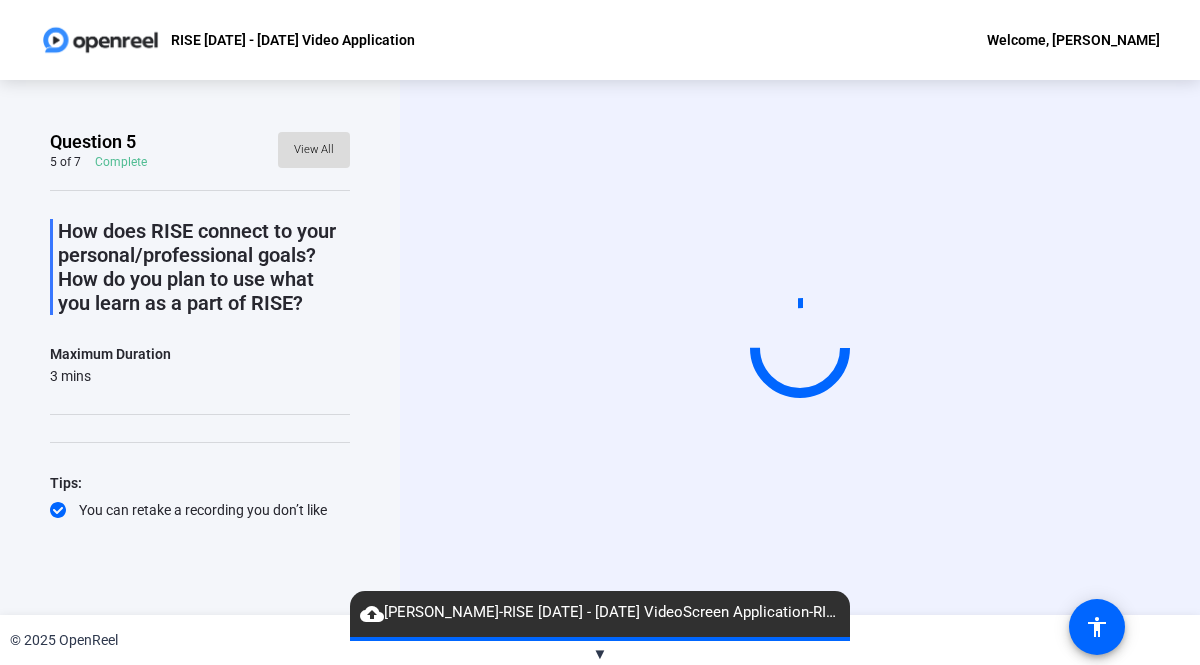 click on "View All" 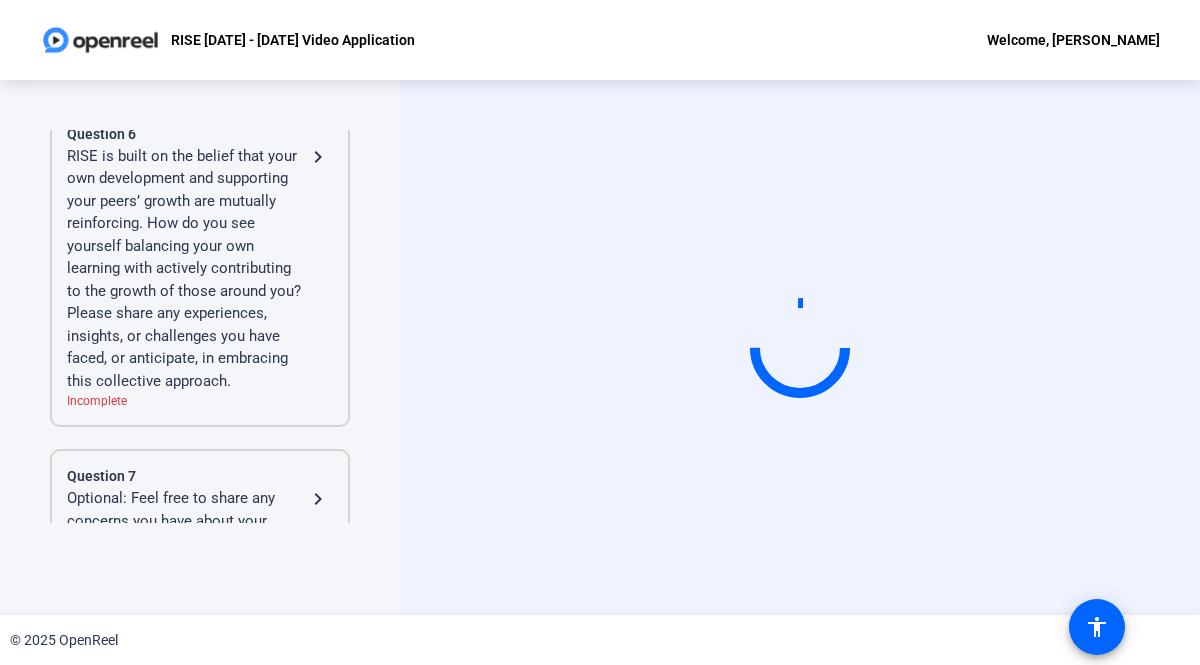 scroll, scrollTop: 1152, scrollLeft: 0, axis: vertical 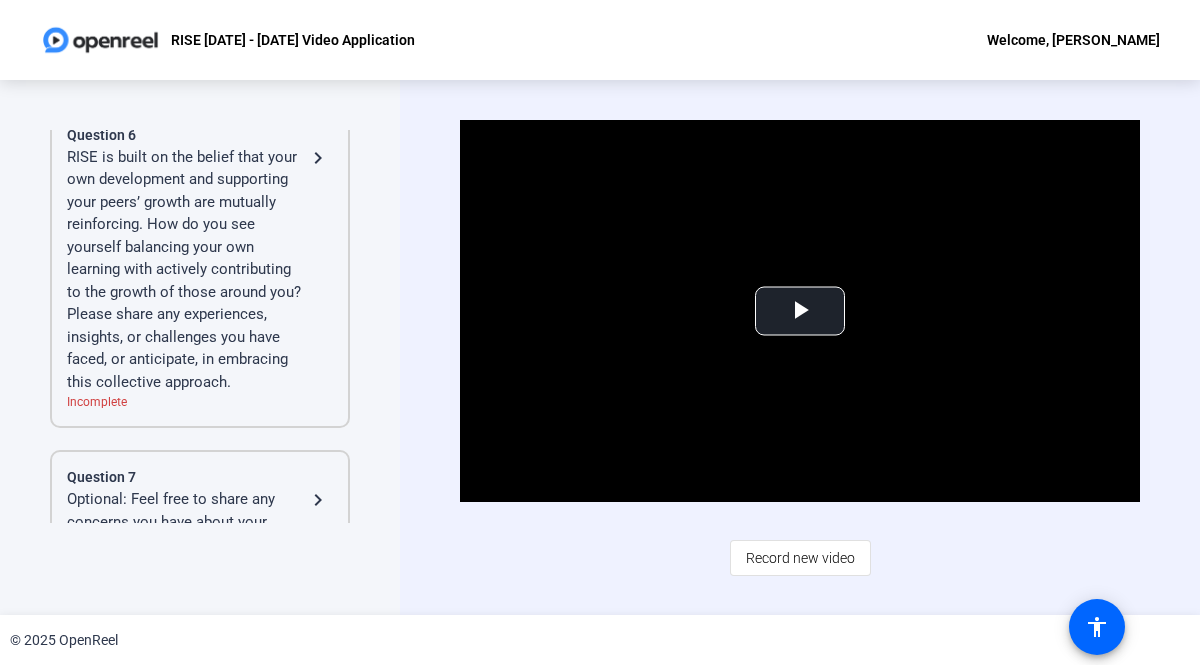 click on "RISE is built on the belief that your own development and supporting your peers’ growth are mutually reinforcing. How do you see yourself balancing your own learning with actively contributing to the growth of those around you? Please share any experiences, insights, or challenges you have faced, or anticipate, in embracing this collective approach." 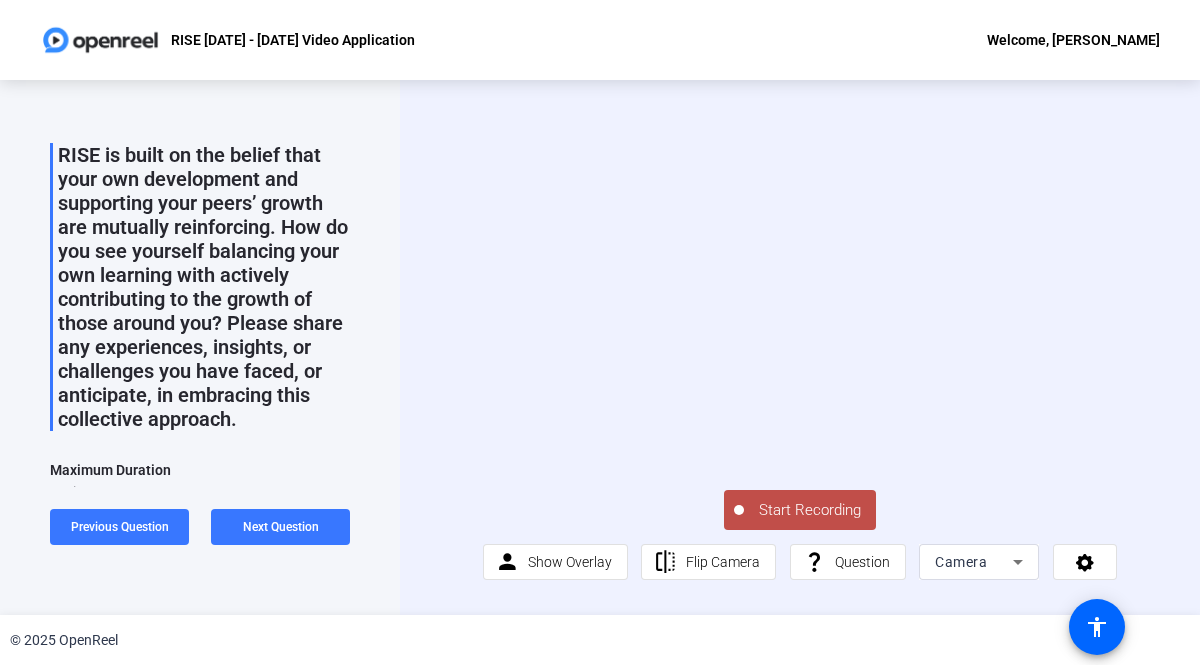 scroll, scrollTop: 67, scrollLeft: 0, axis: vertical 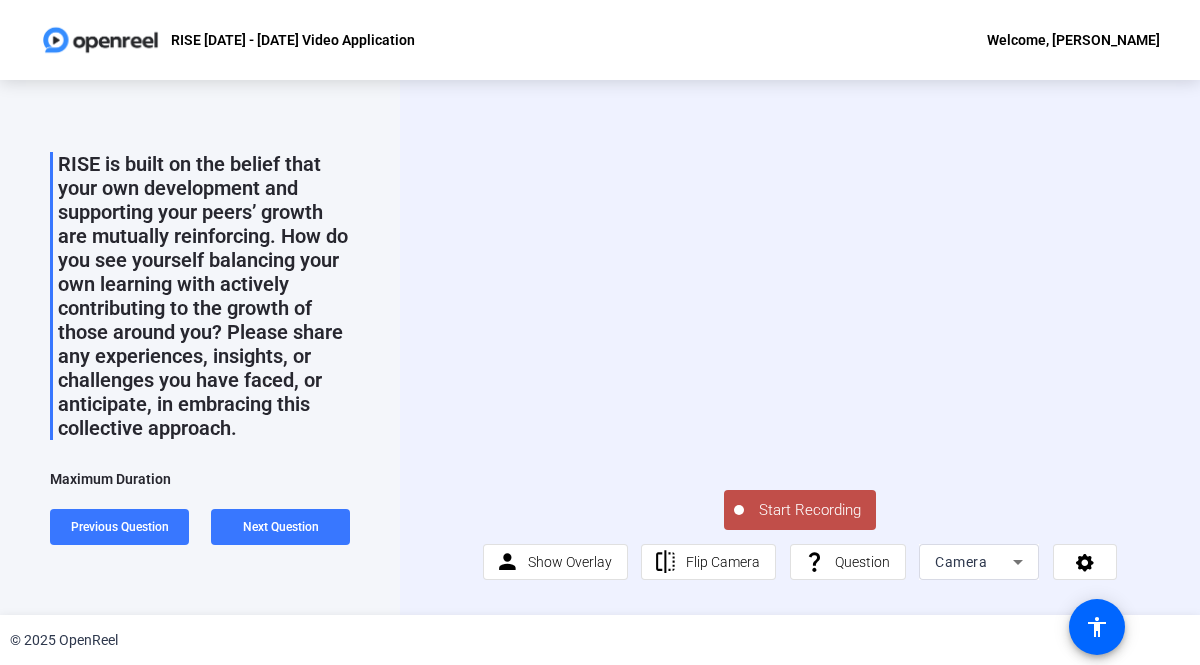 click on "Start Recording" 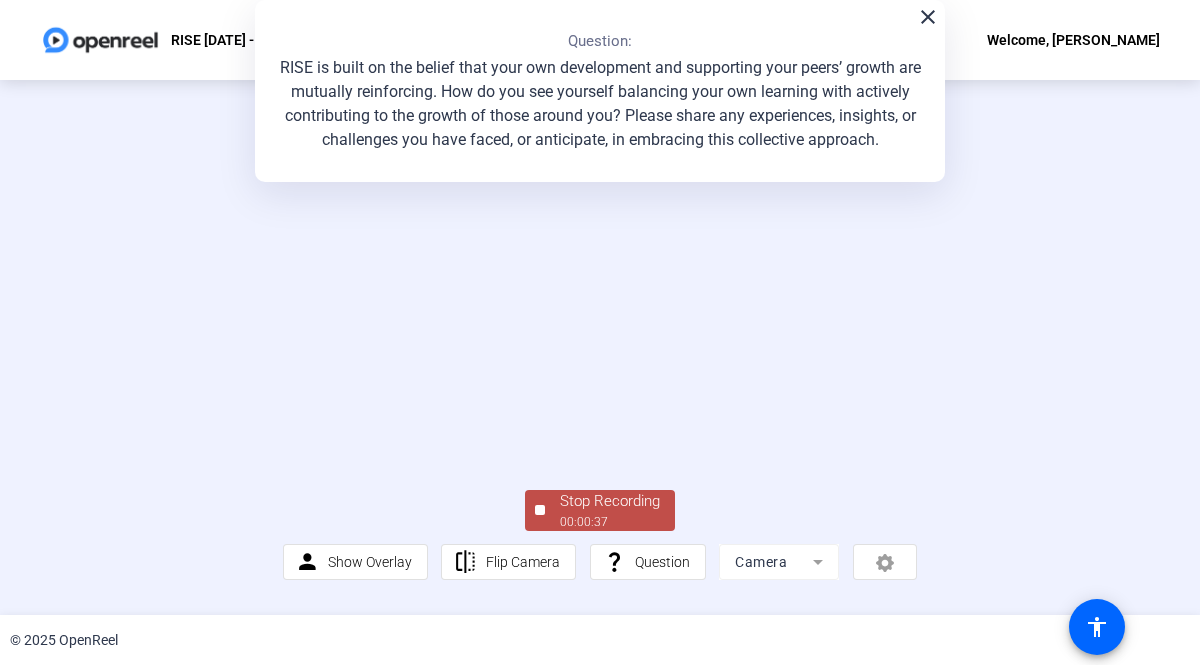 scroll, scrollTop: 43, scrollLeft: 0, axis: vertical 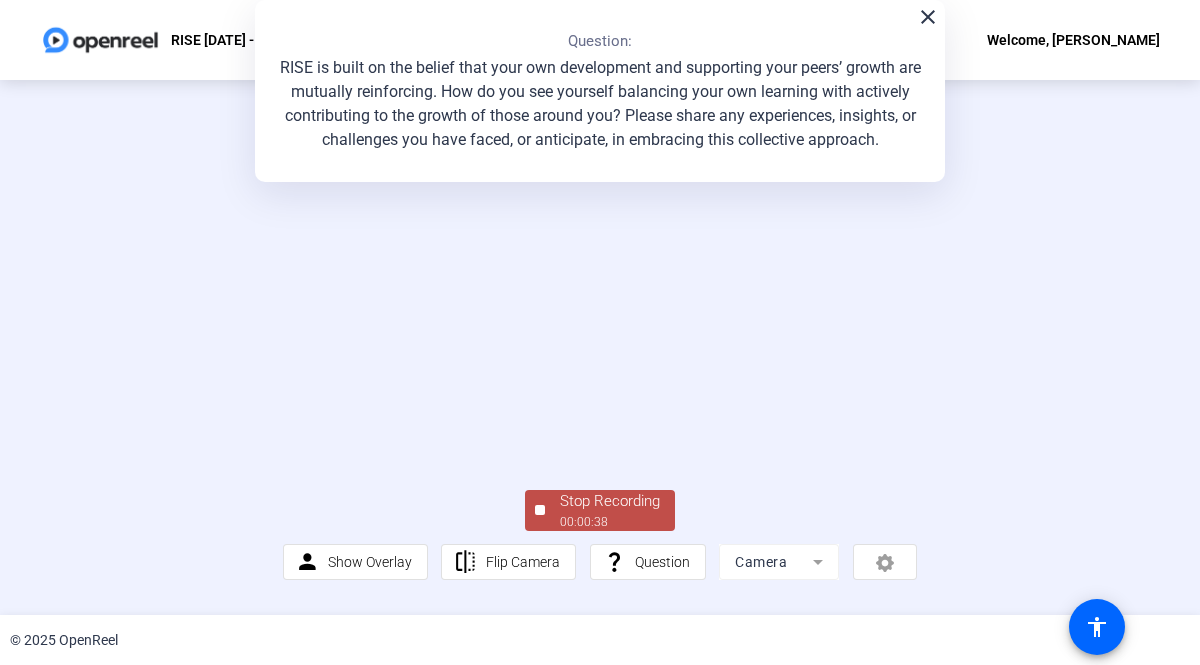 click on "Stop Recording" 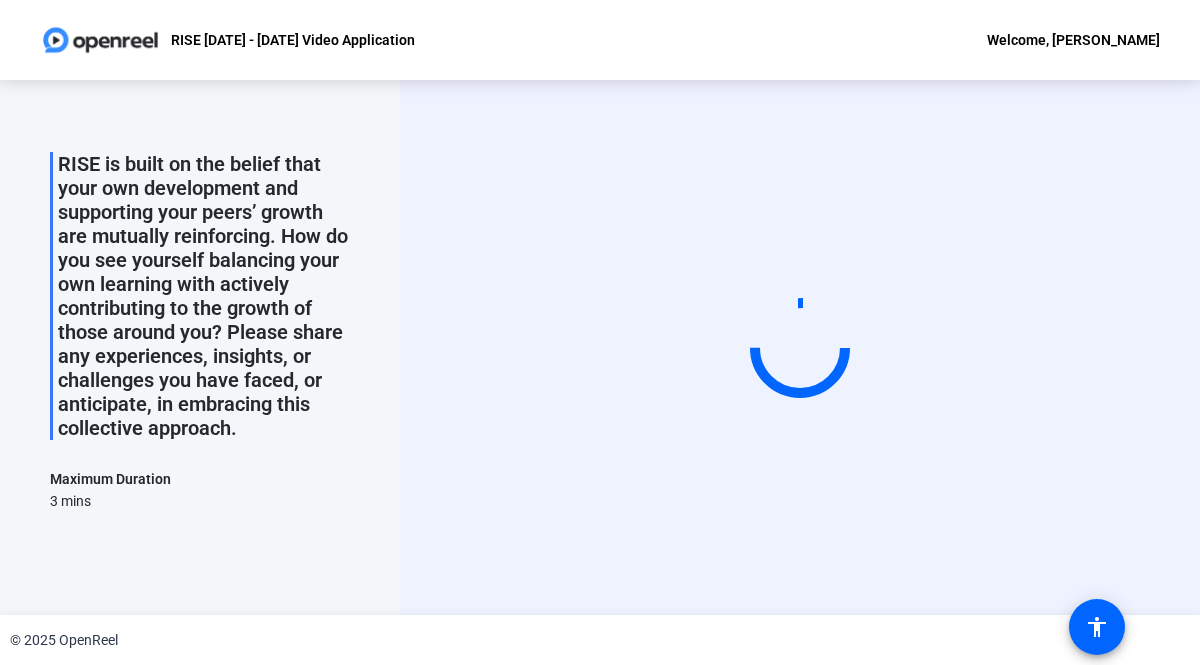 scroll, scrollTop: 0, scrollLeft: 0, axis: both 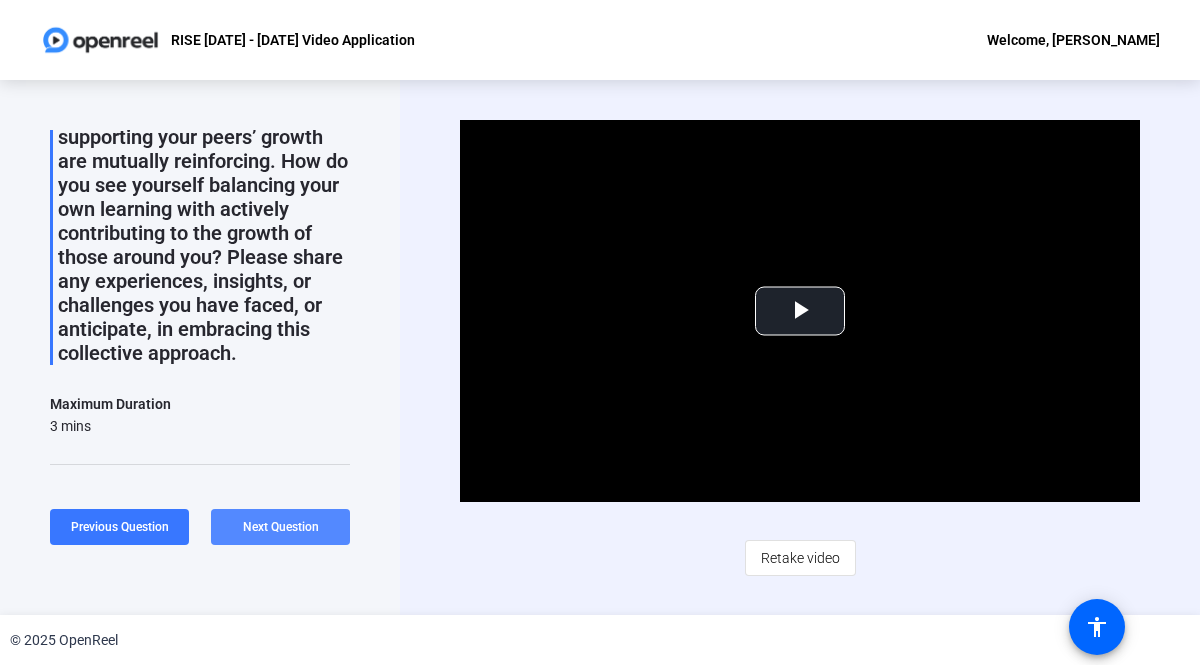 click on "Next Question" 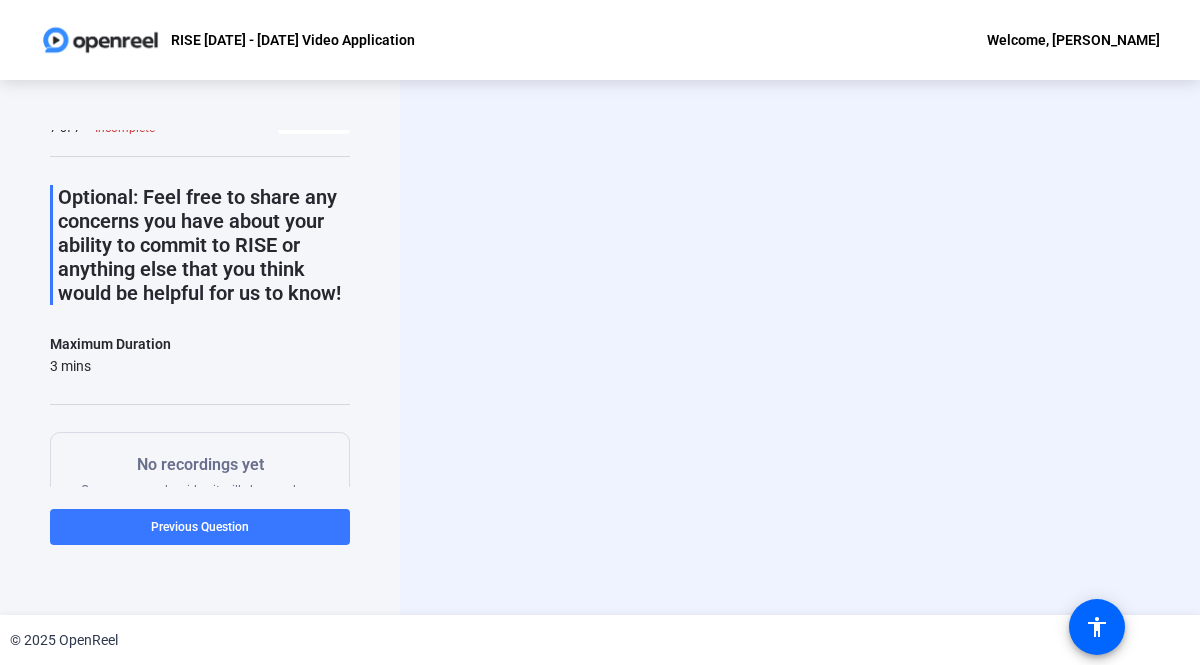 scroll, scrollTop: 0, scrollLeft: 0, axis: both 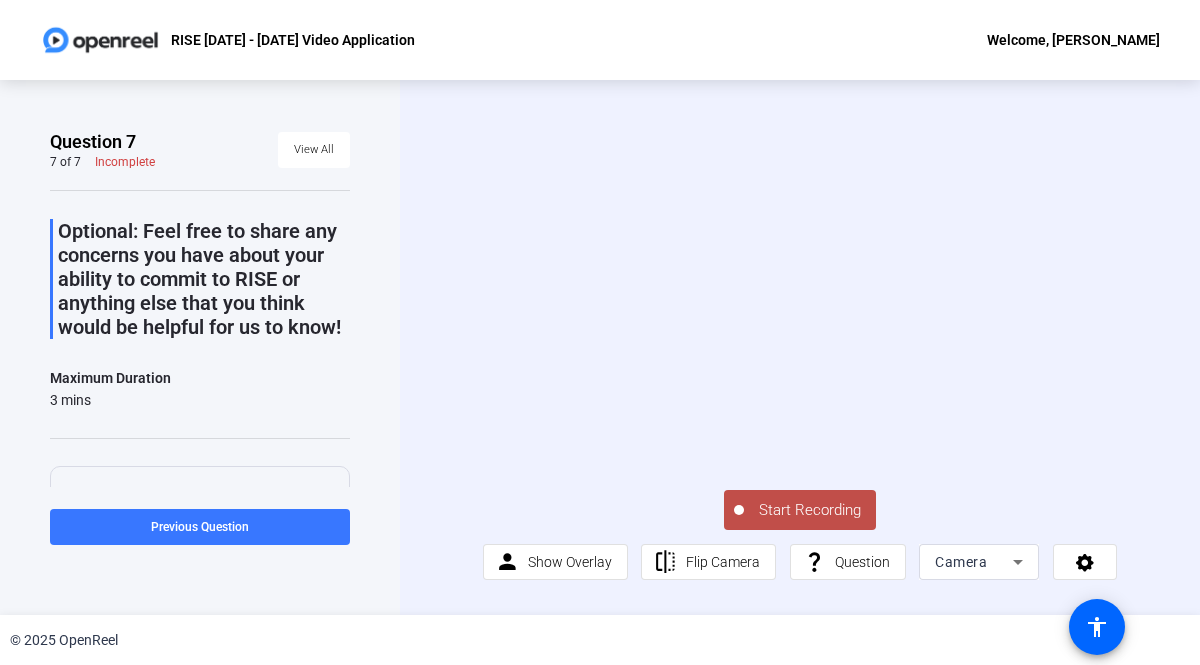click on "Start Recording" 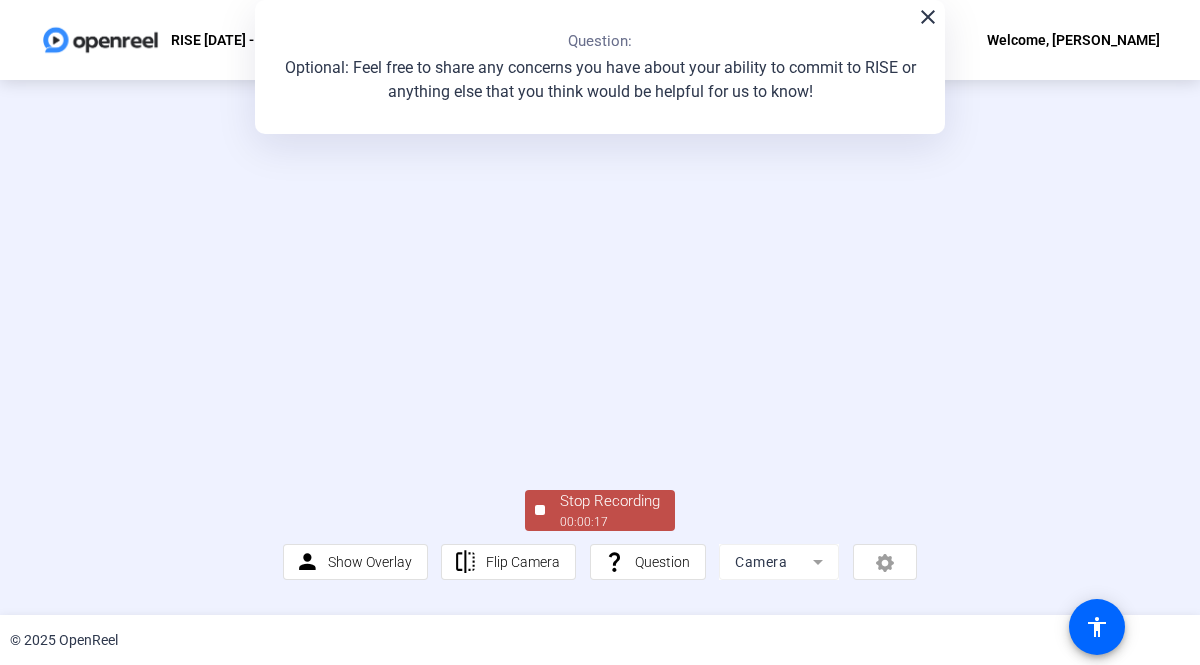 click on "Stop Recording" 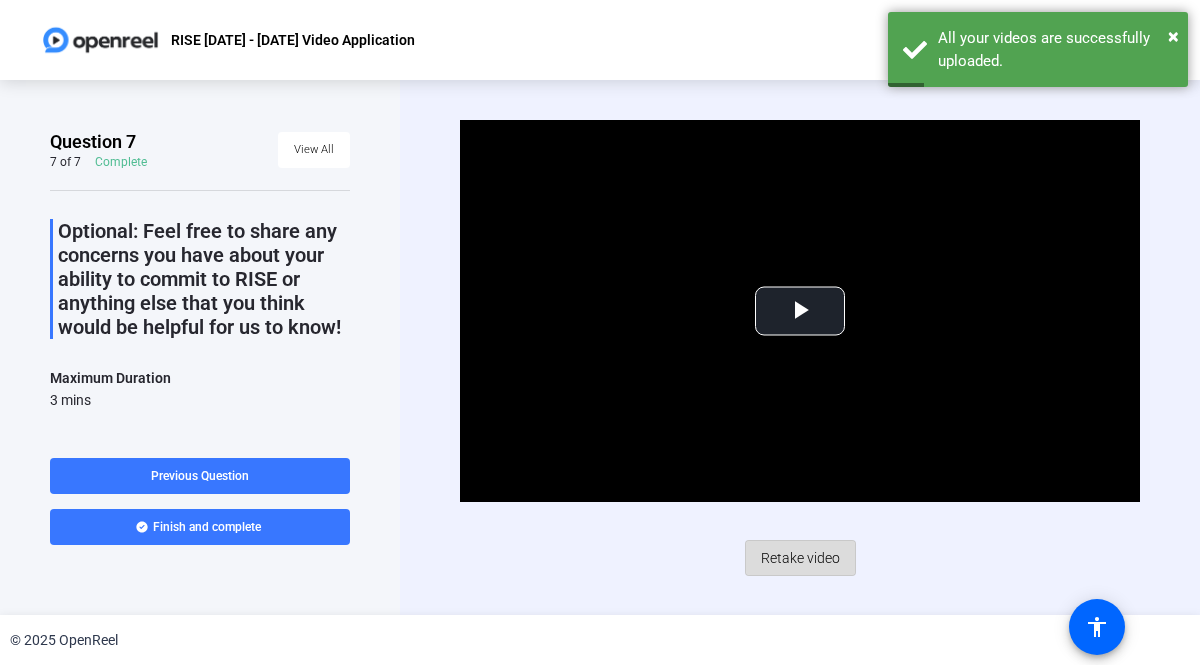 click on "Retake video" 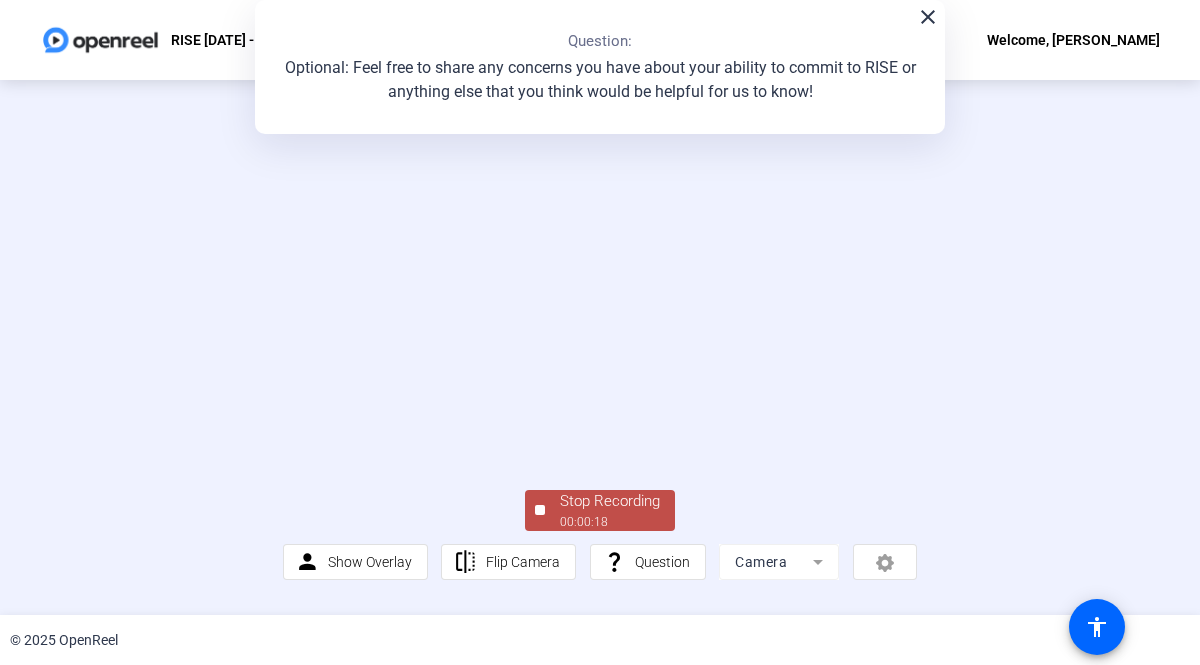 click on "Stop Recording" 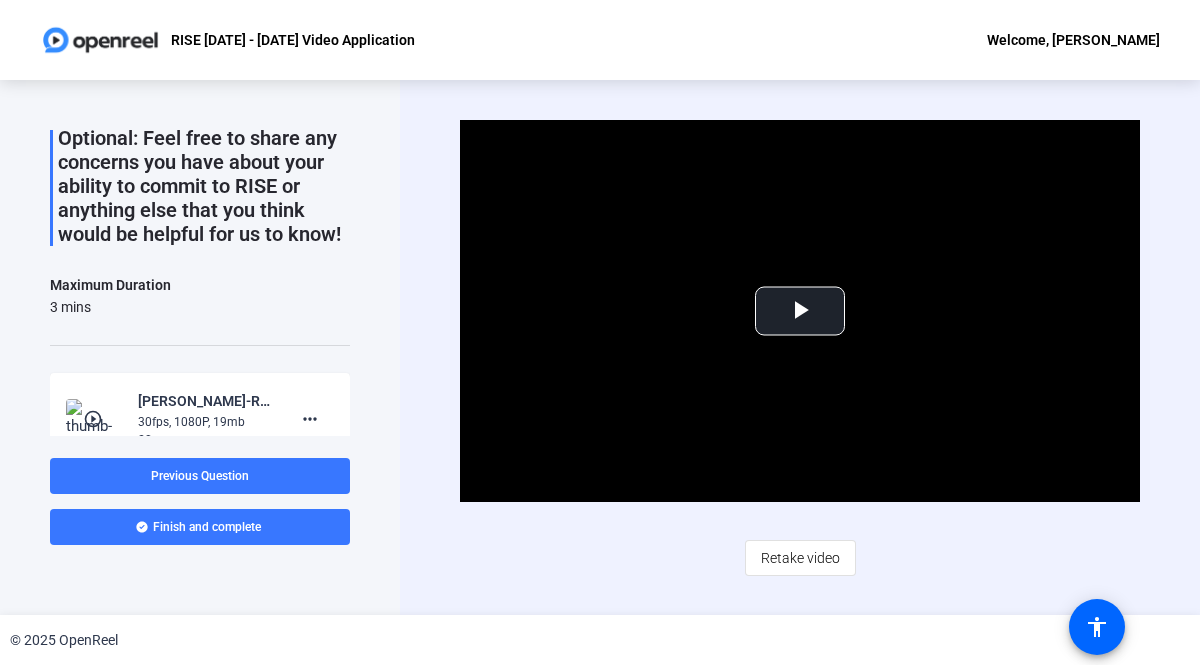 scroll, scrollTop: 300, scrollLeft: 0, axis: vertical 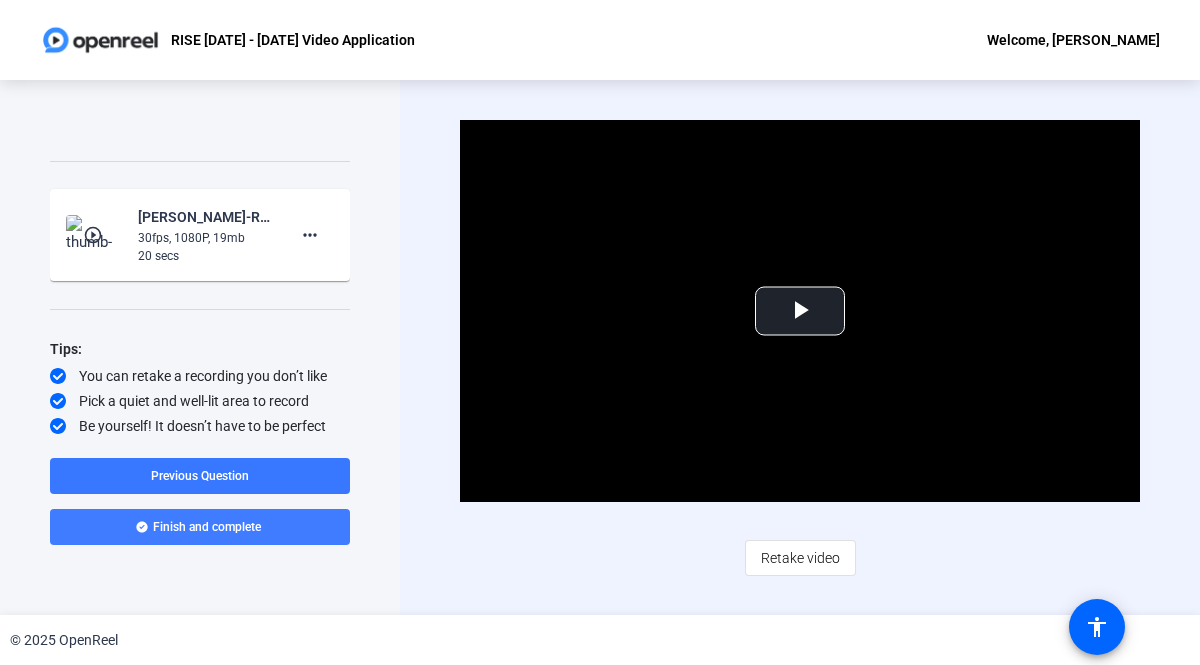 click on "Finish and complete" 